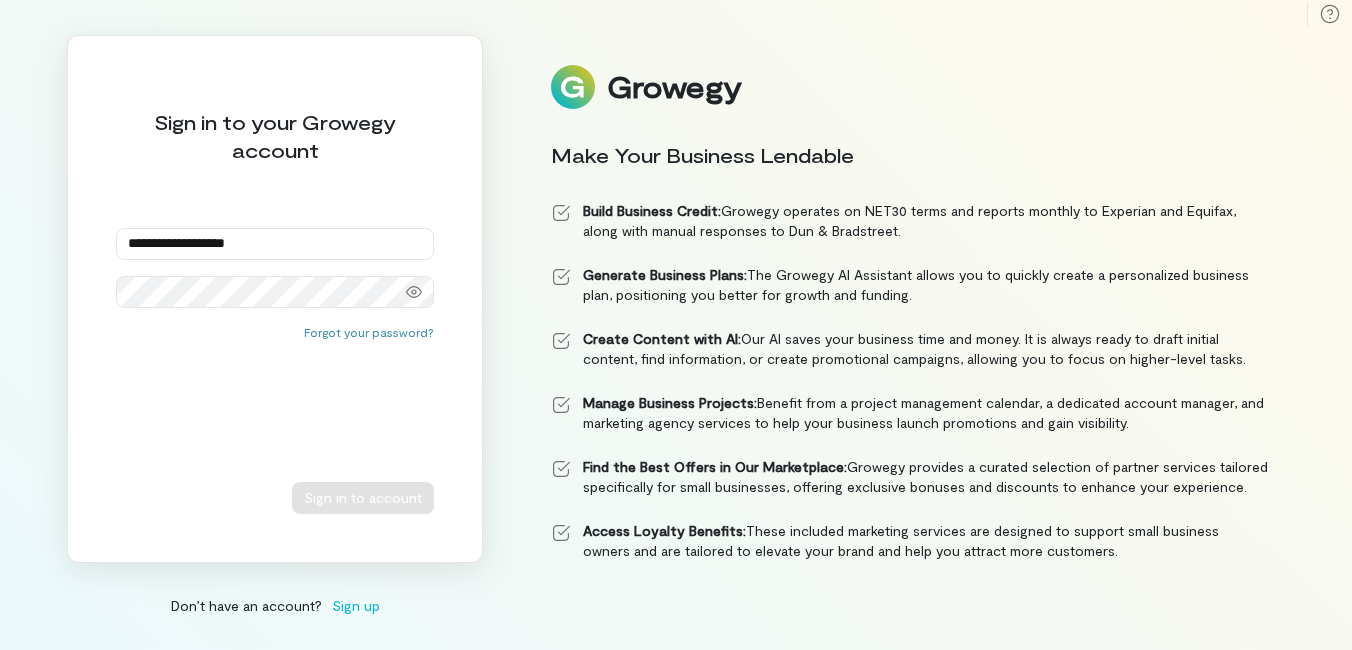 scroll, scrollTop: 0, scrollLeft: 0, axis: both 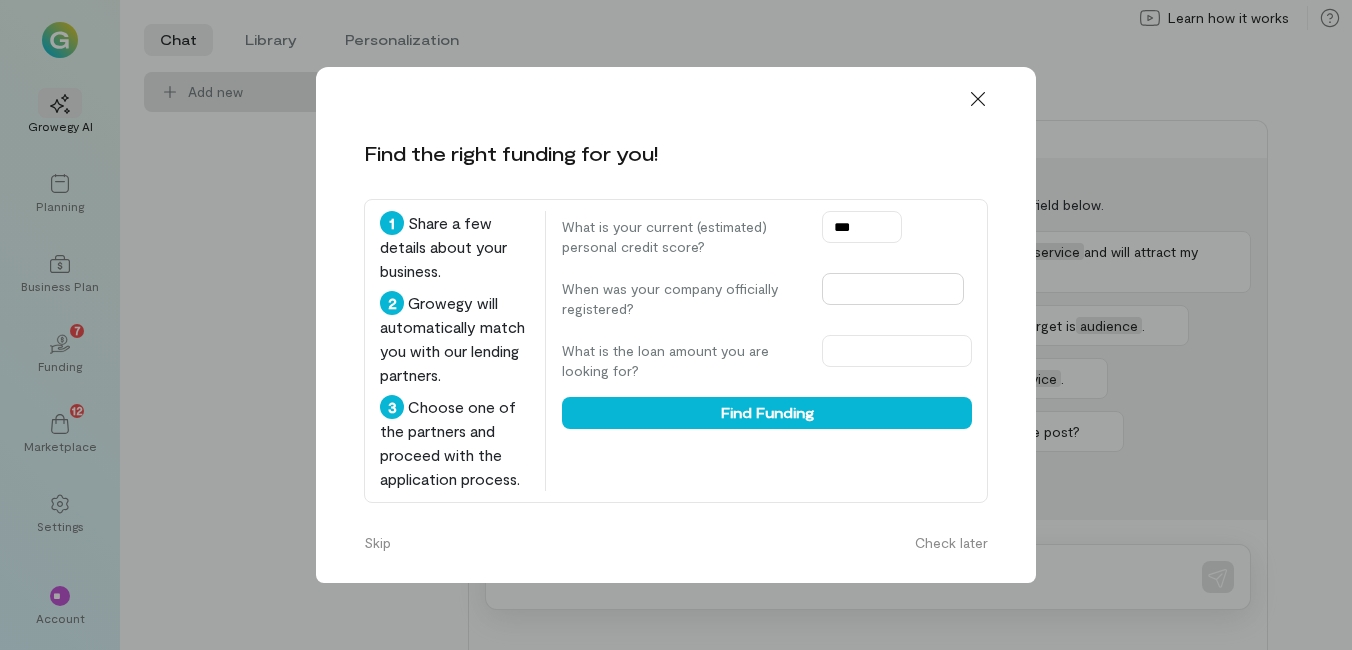 type on "***" 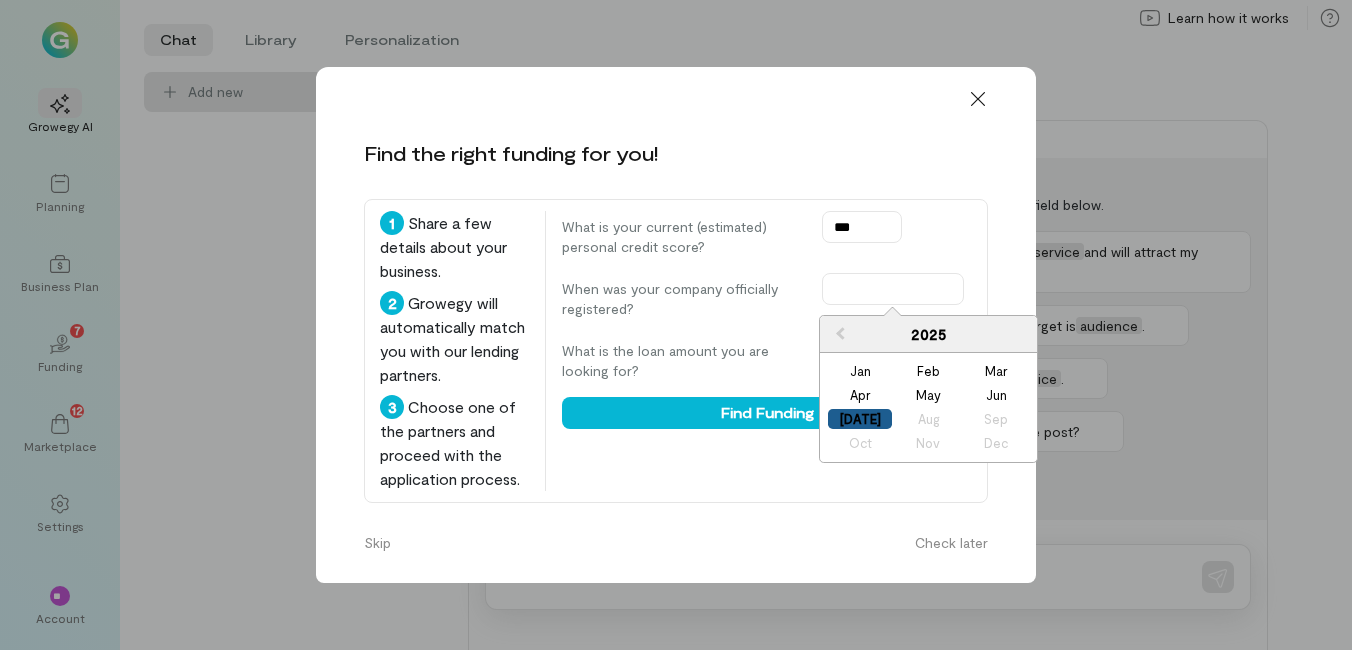 click on "[DATE]" at bounding box center [860, 419] 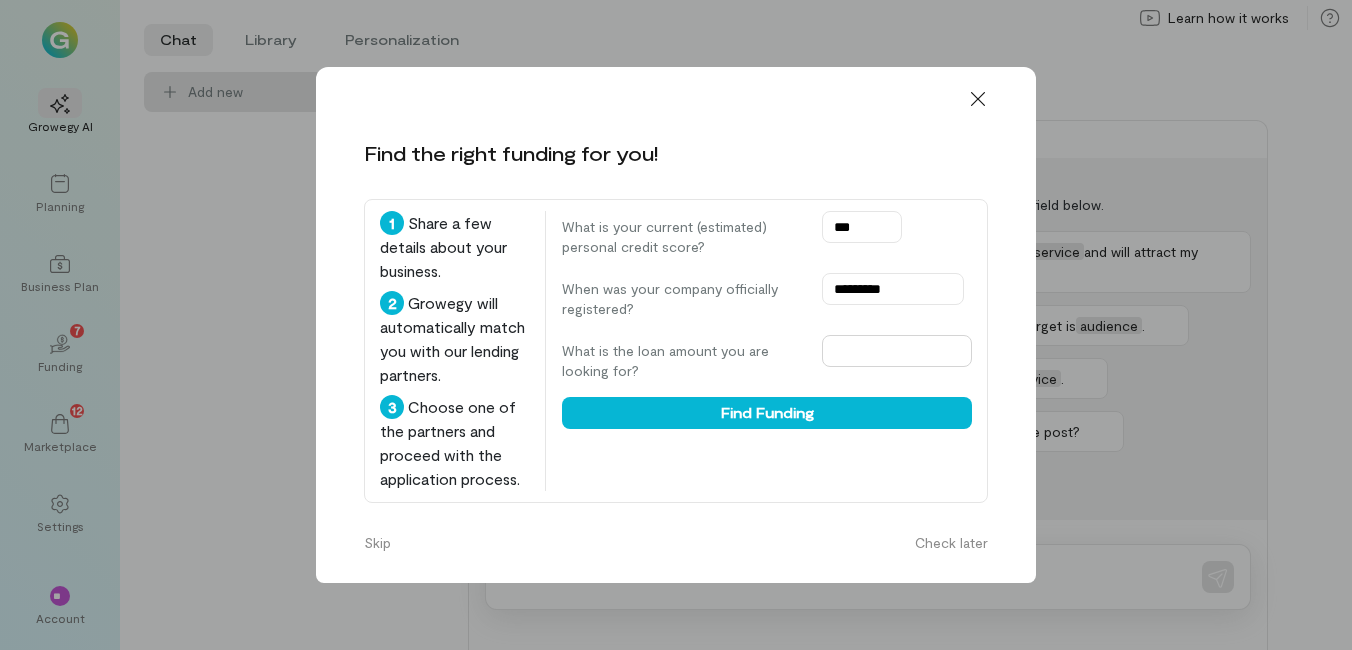 click at bounding box center [897, 351] 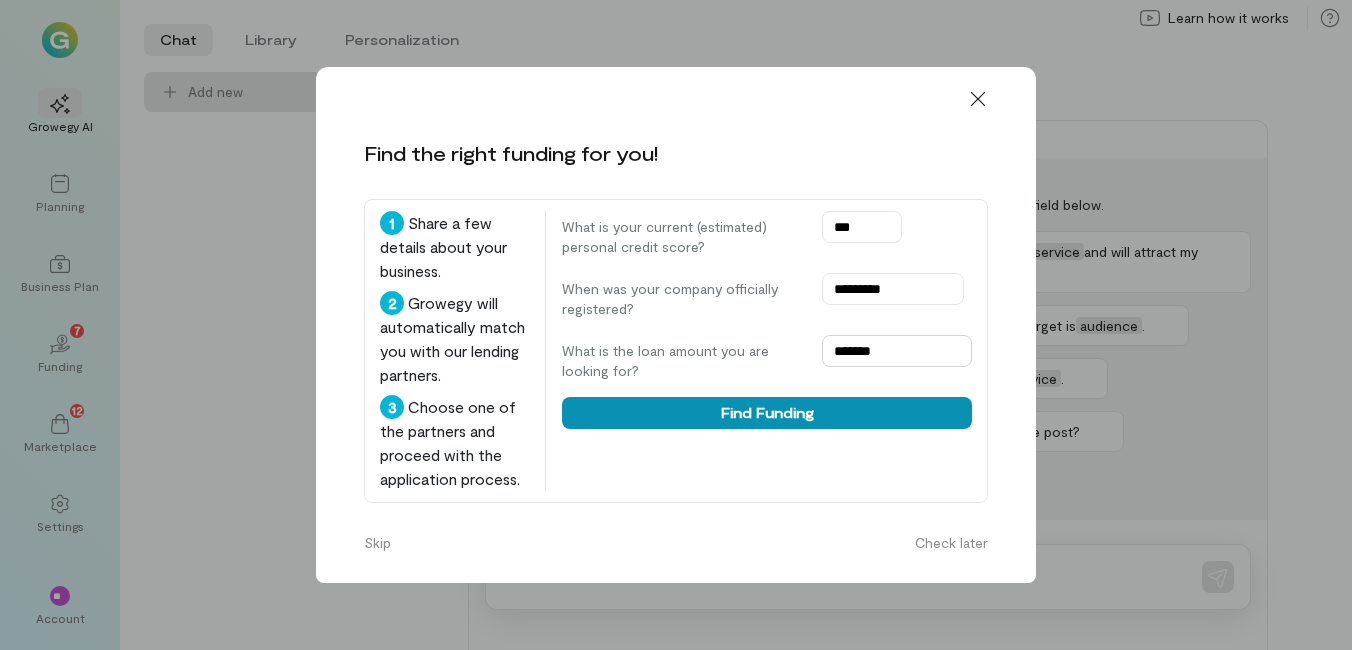 type on "*******" 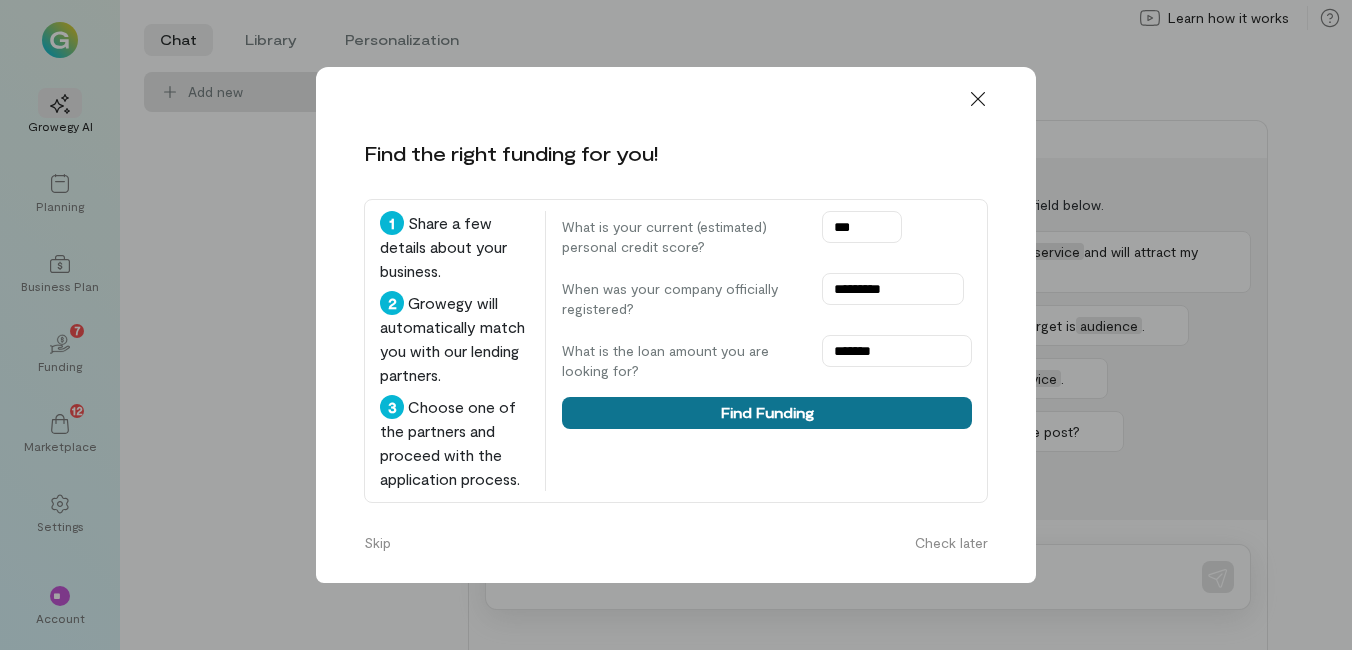 click on "Find Funding" at bounding box center (767, 413) 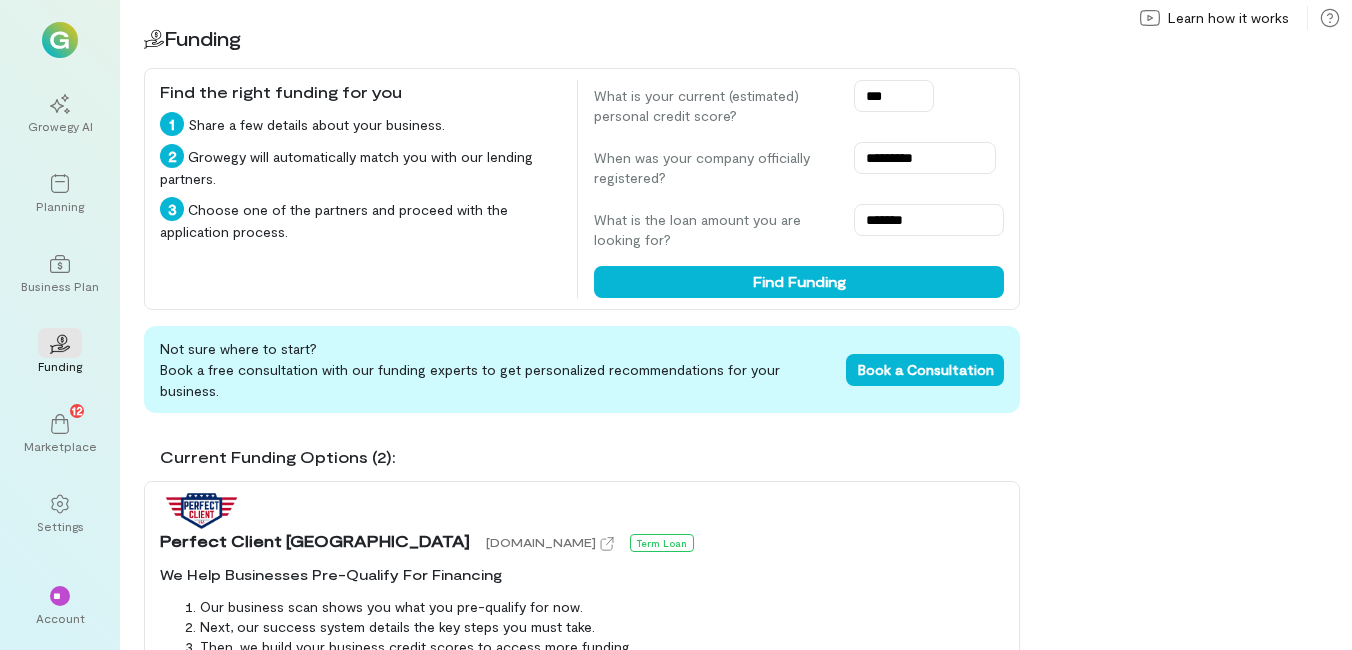 scroll, scrollTop: 100, scrollLeft: 0, axis: vertical 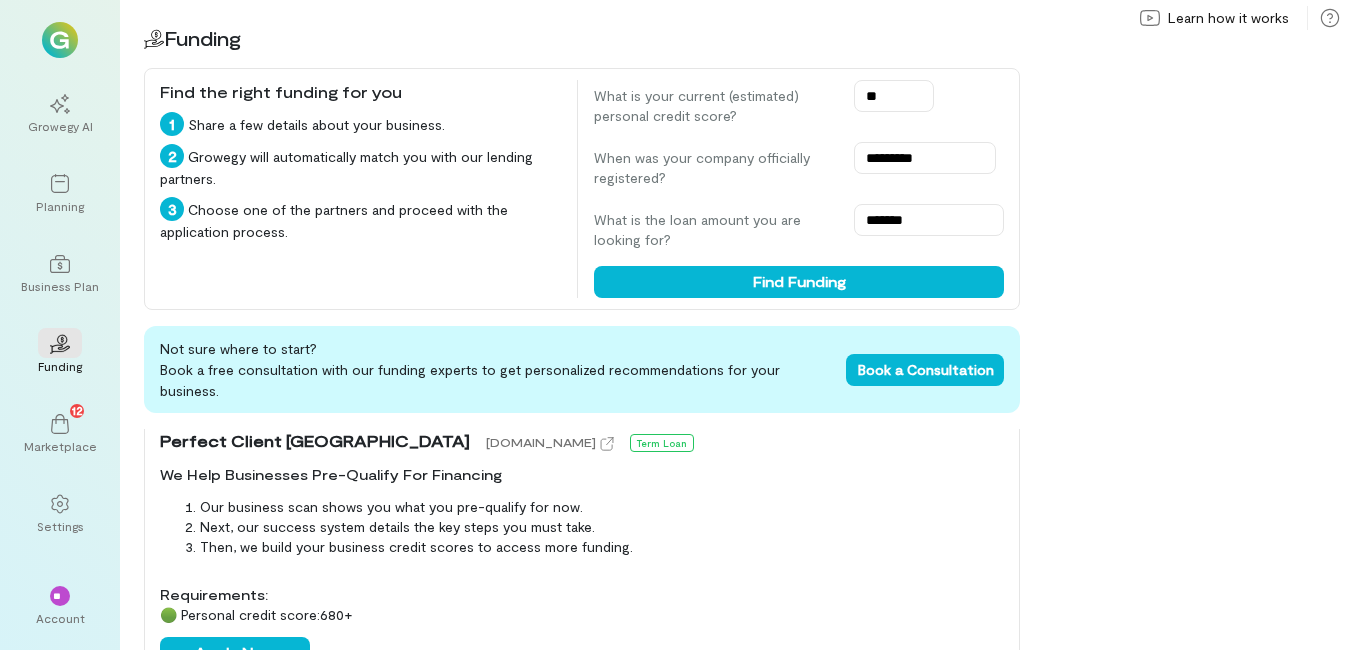 type on "*" 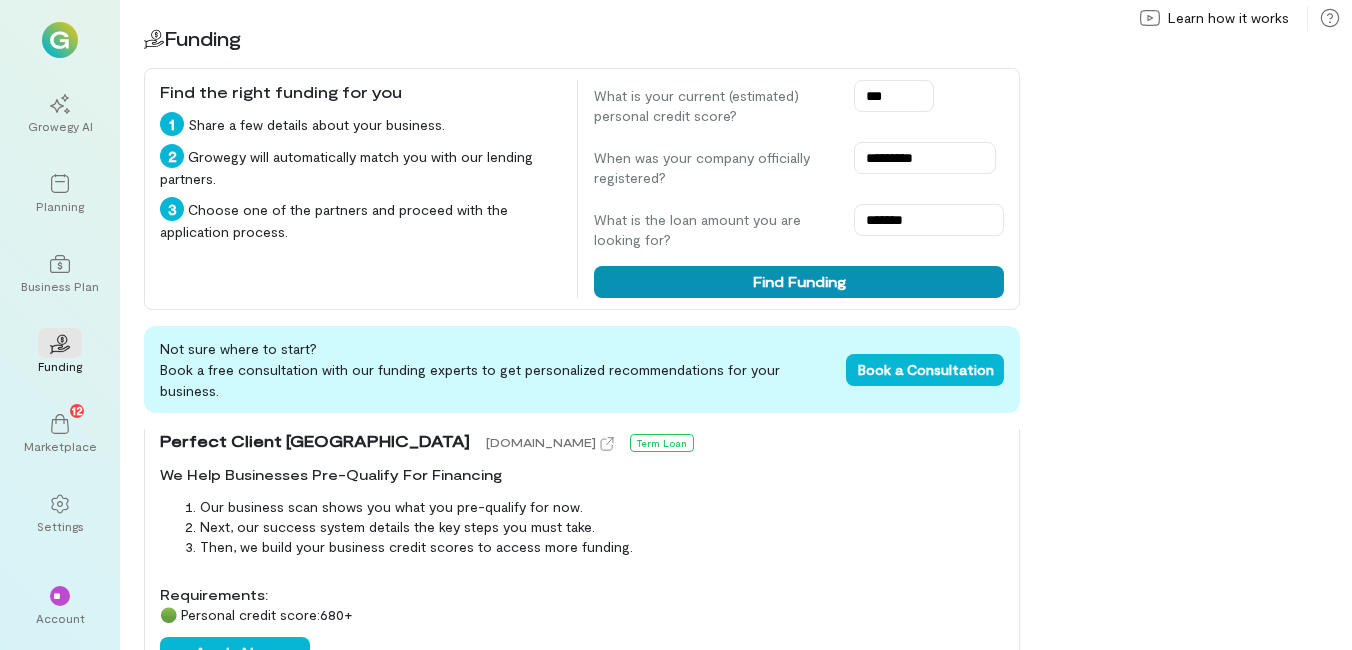 type on "***" 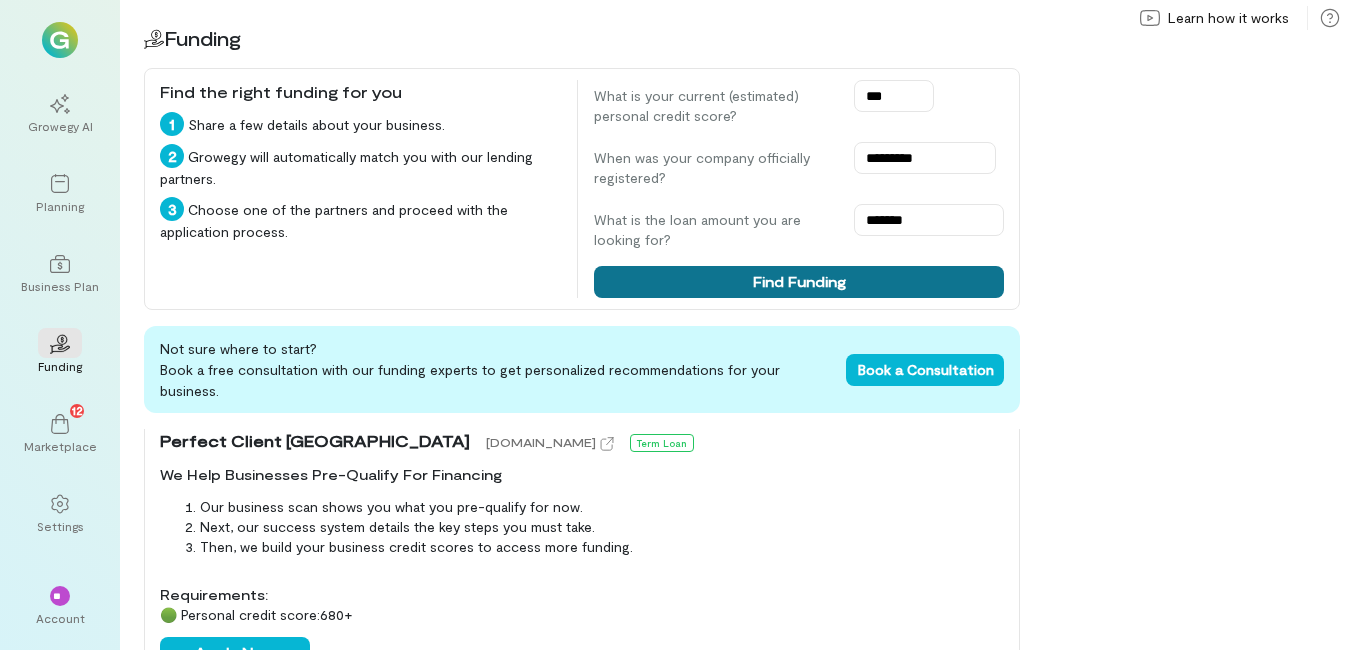 click on "Find Funding" at bounding box center (799, 282) 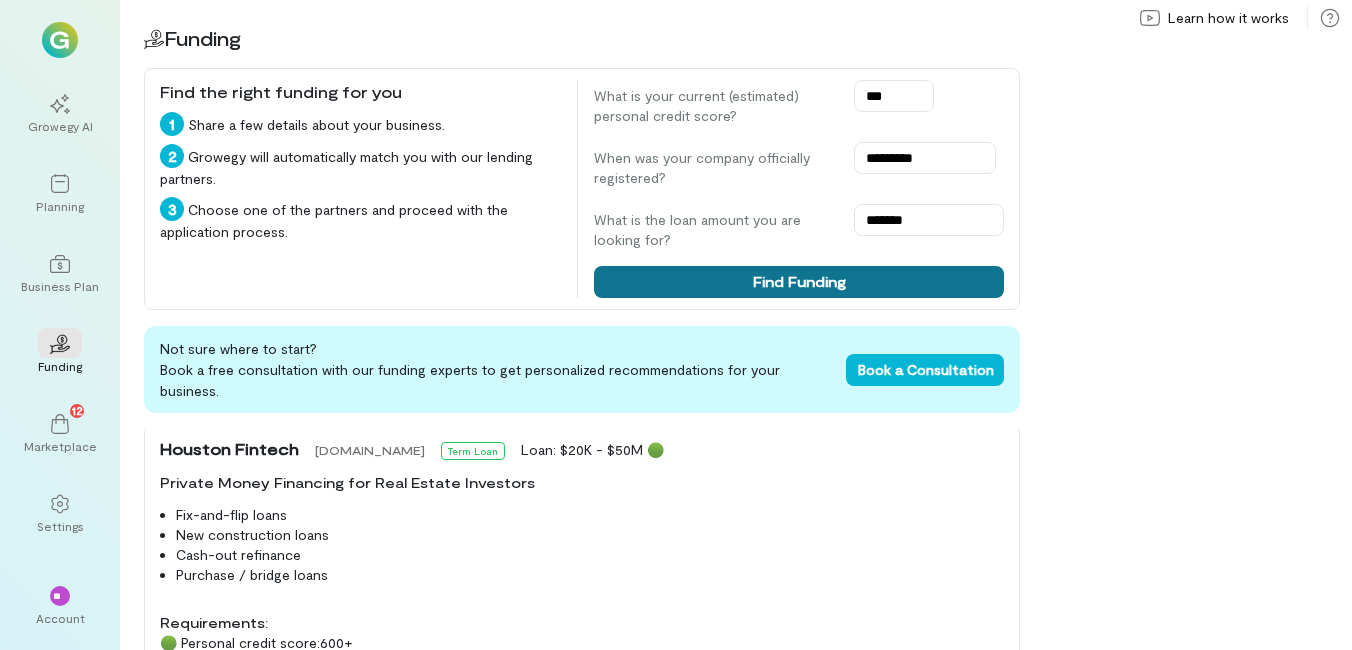 scroll, scrollTop: 800, scrollLeft: 0, axis: vertical 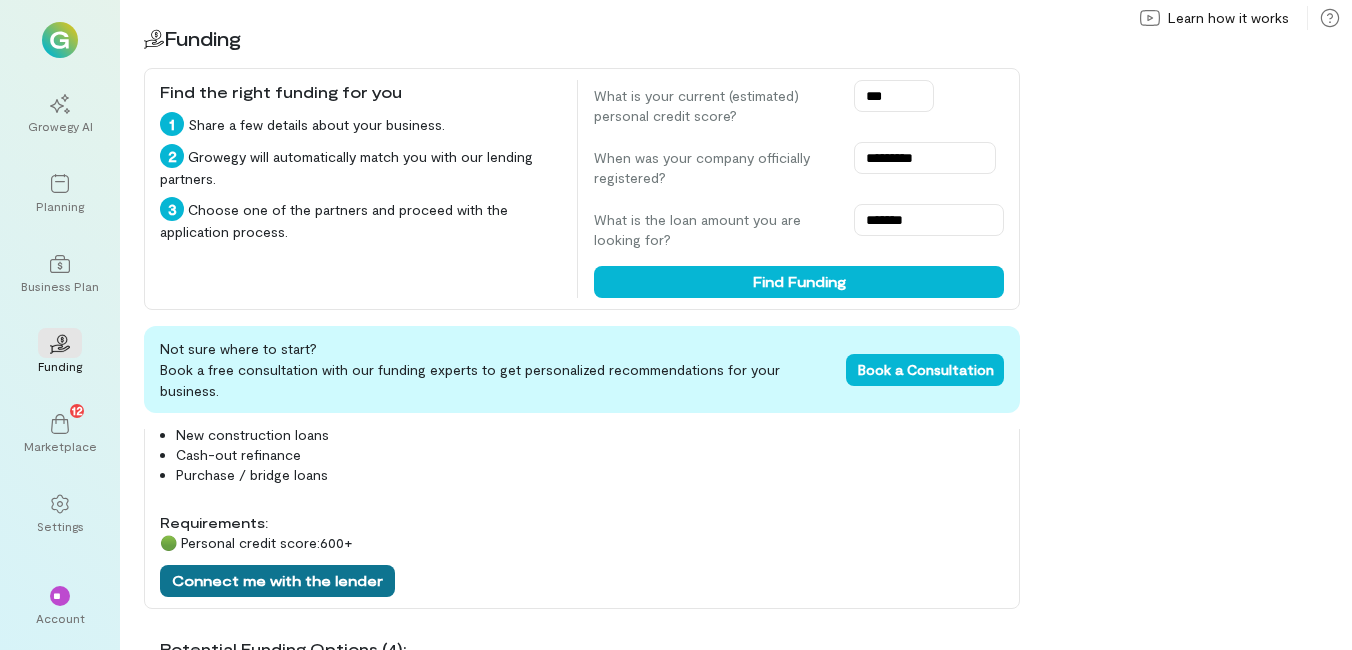 click on "Connect me with the lender" at bounding box center (277, 581) 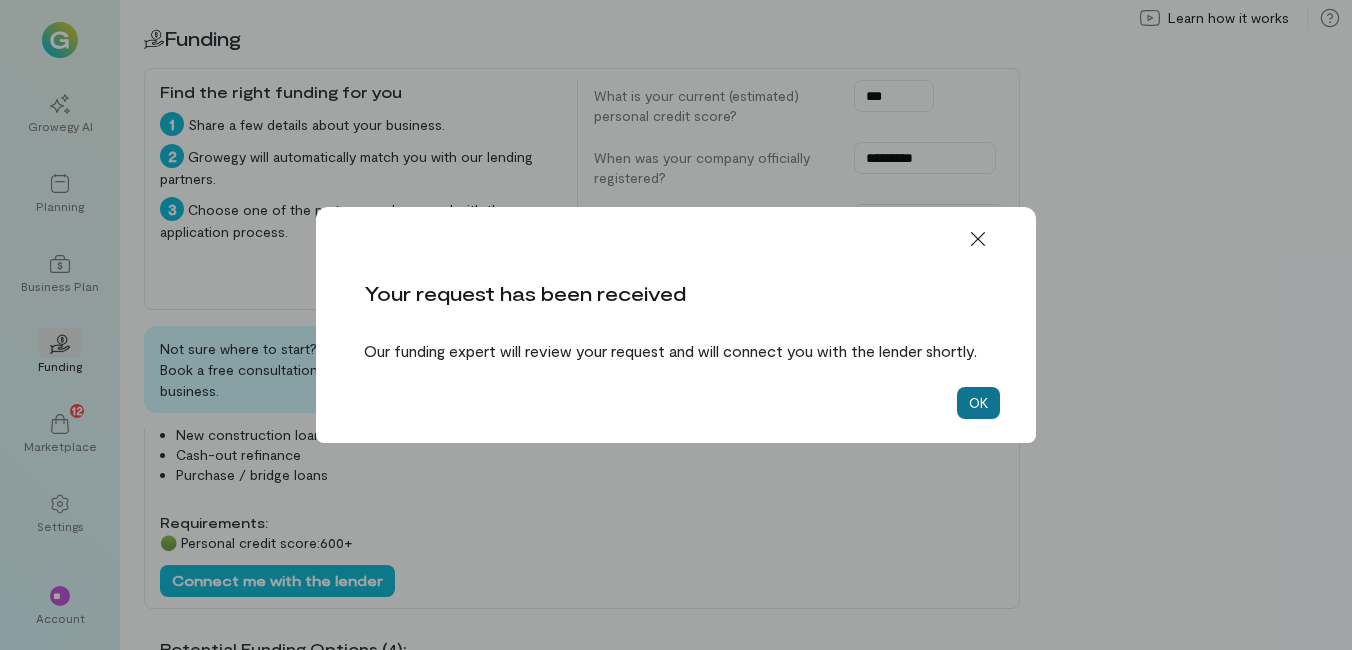 click on "OK" at bounding box center (978, 403) 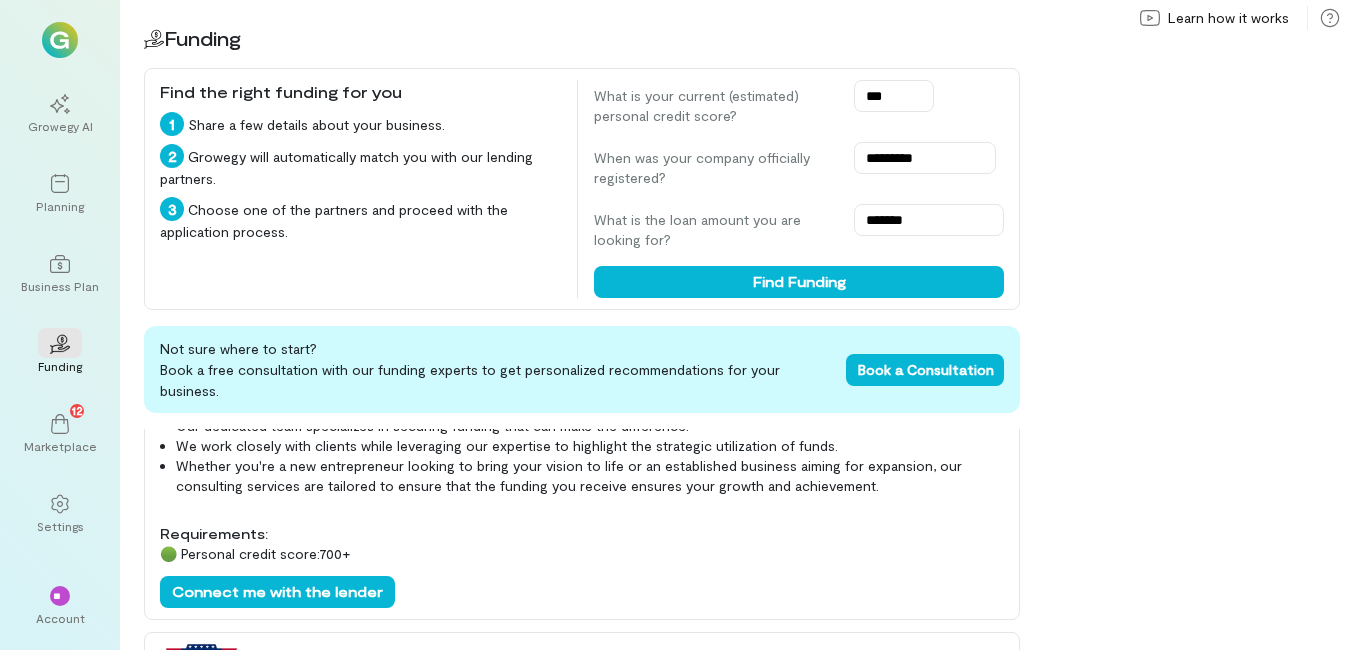 scroll, scrollTop: 0, scrollLeft: 0, axis: both 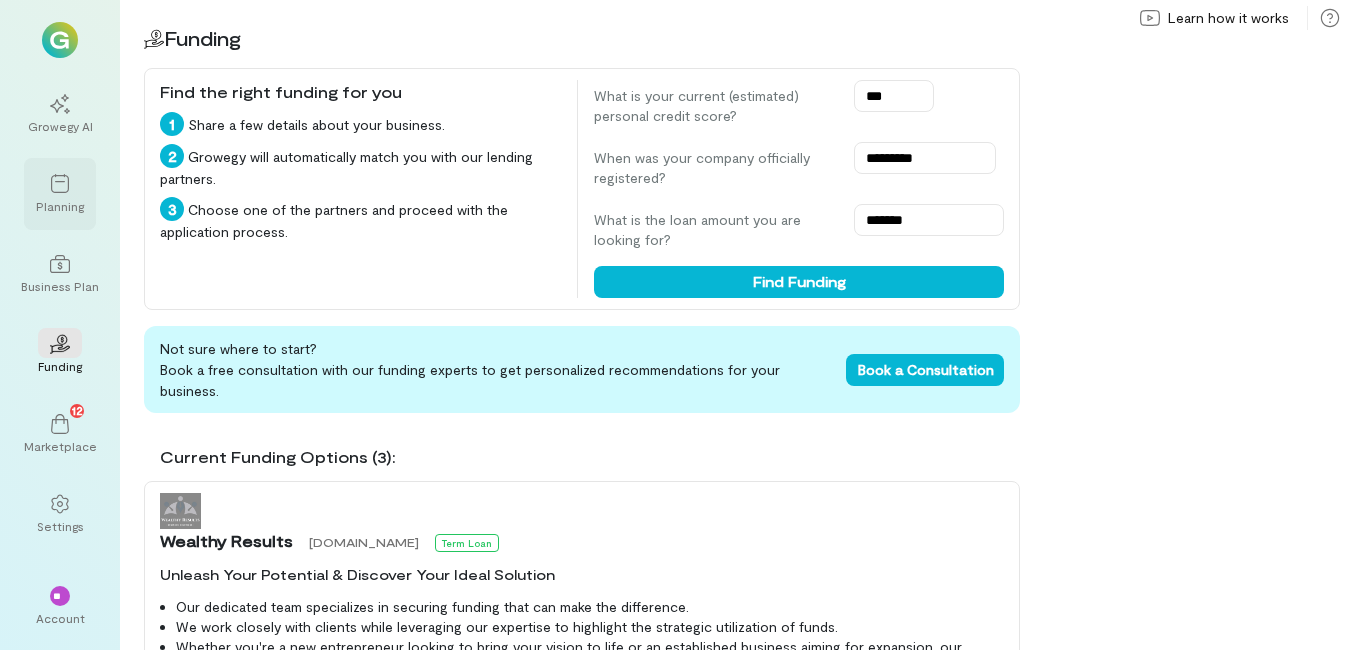 click on "Planning" at bounding box center [60, 206] 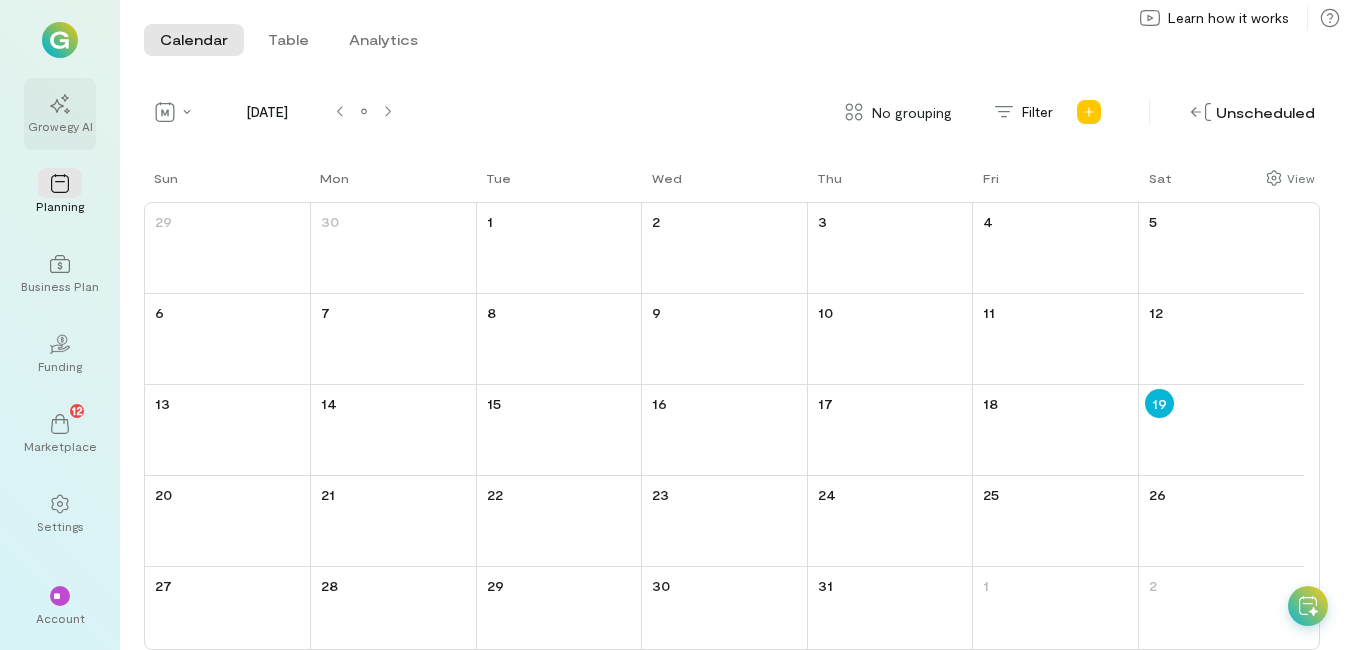 click 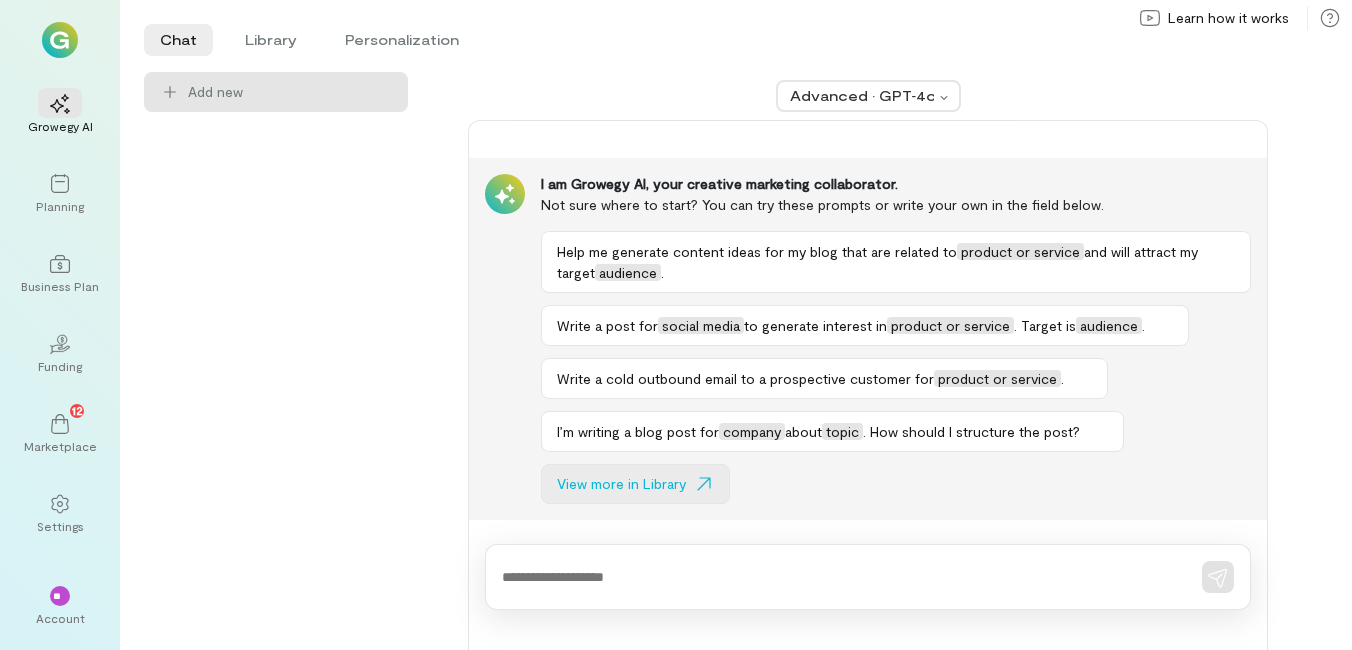 click on "View more in Library" at bounding box center (635, 484) 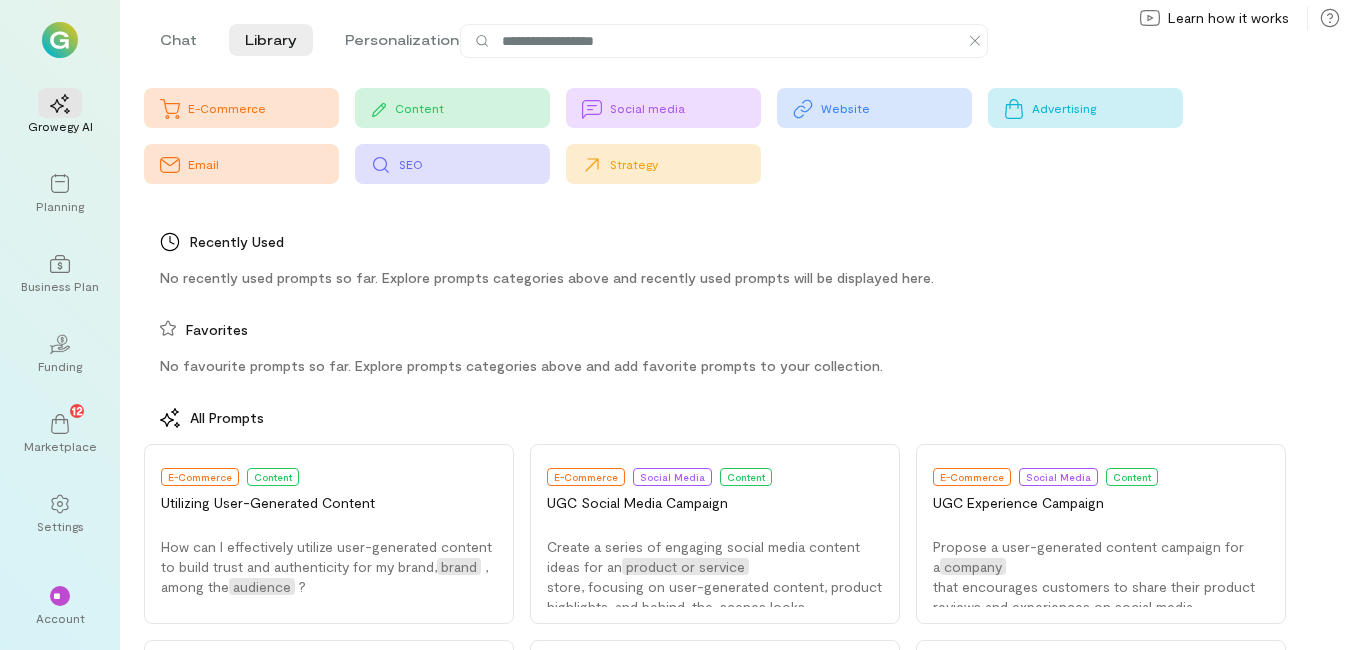 click on "Strategy" at bounding box center (663, 164) 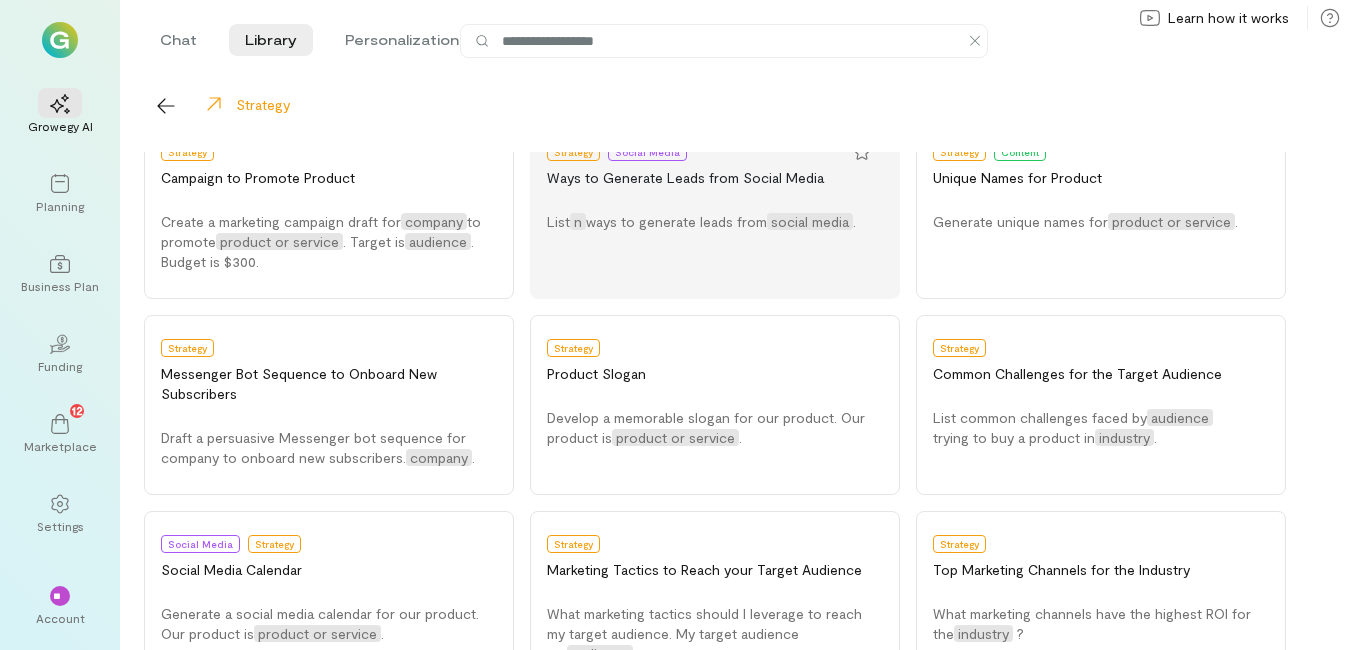scroll, scrollTop: 300, scrollLeft: 0, axis: vertical 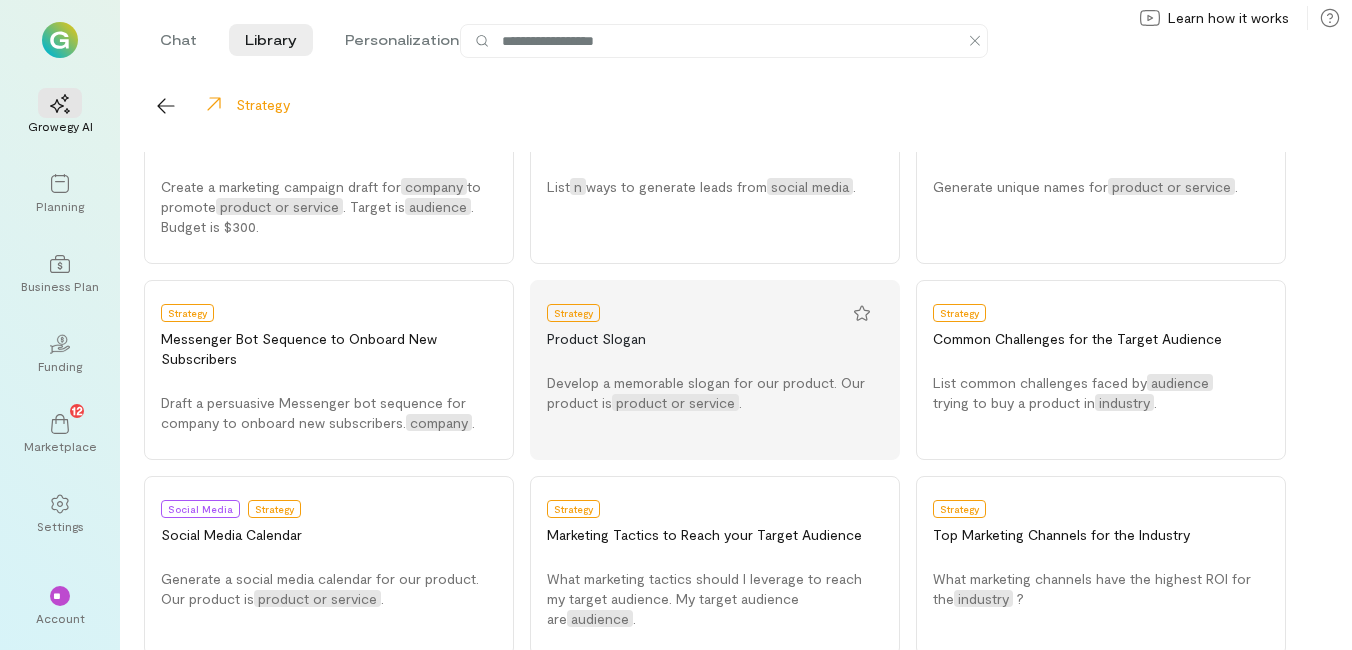 click on "Strategy Product Slogan Develop a memorable slogan for our product. Our product is  product or service ." at bounding box center (715, 370) 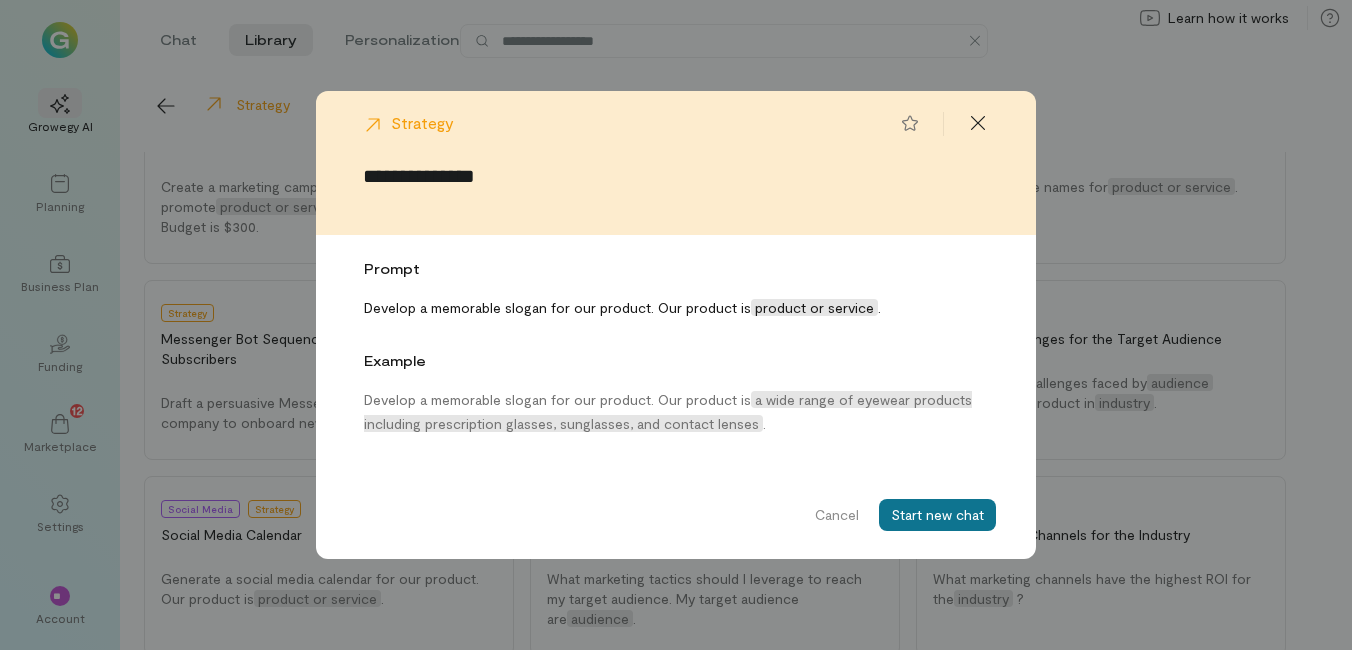 click on "Start new chat" at bounding box center (937, 515) 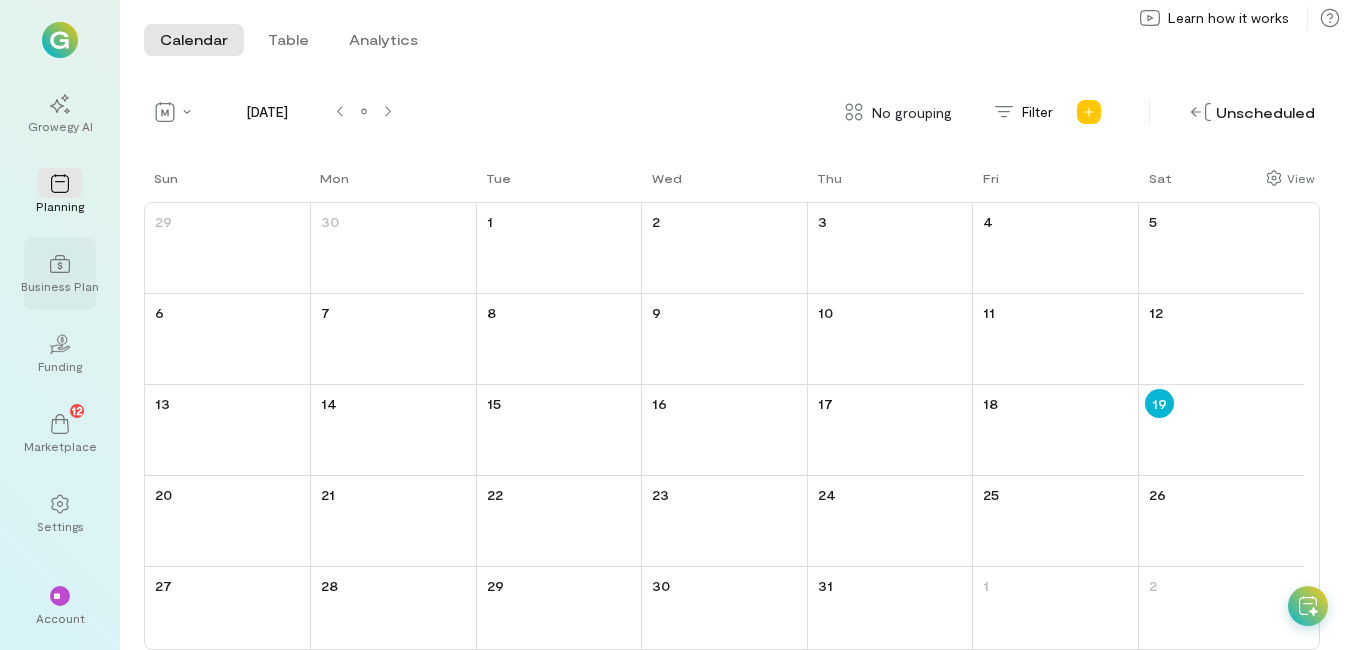 click at bounding box center (60, 263) 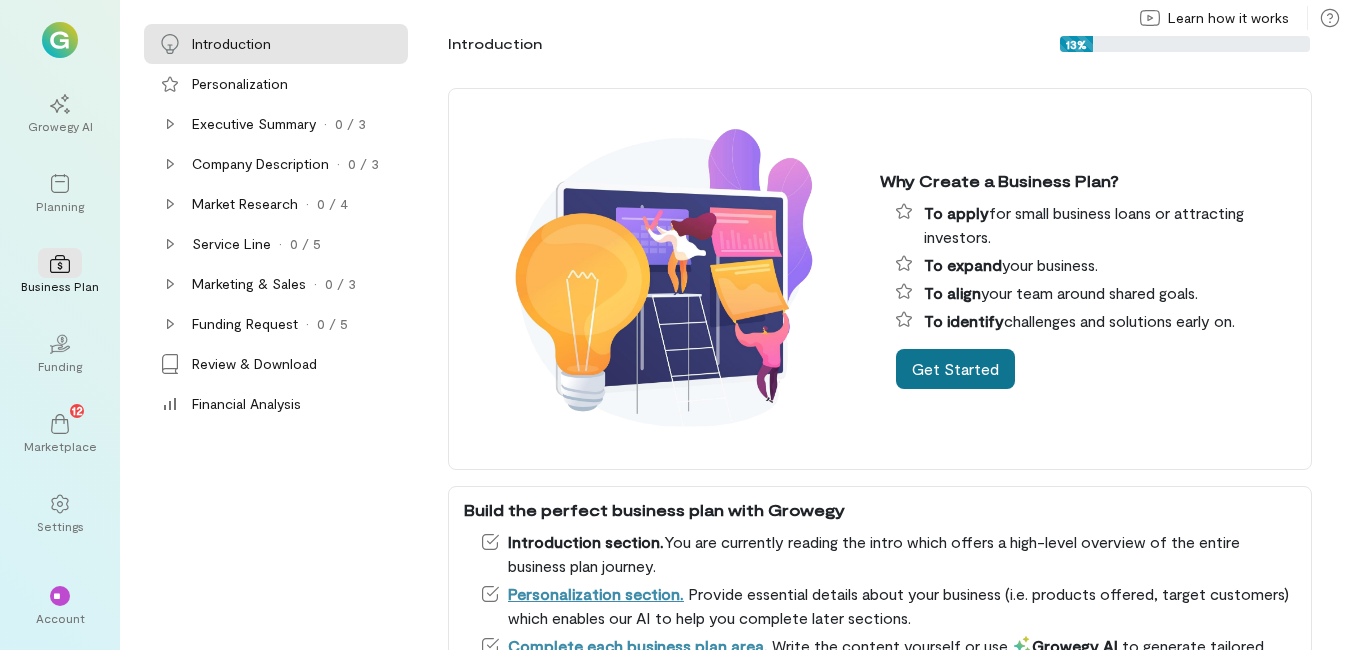 click on "Get Started" at bounding box center (955, 369) 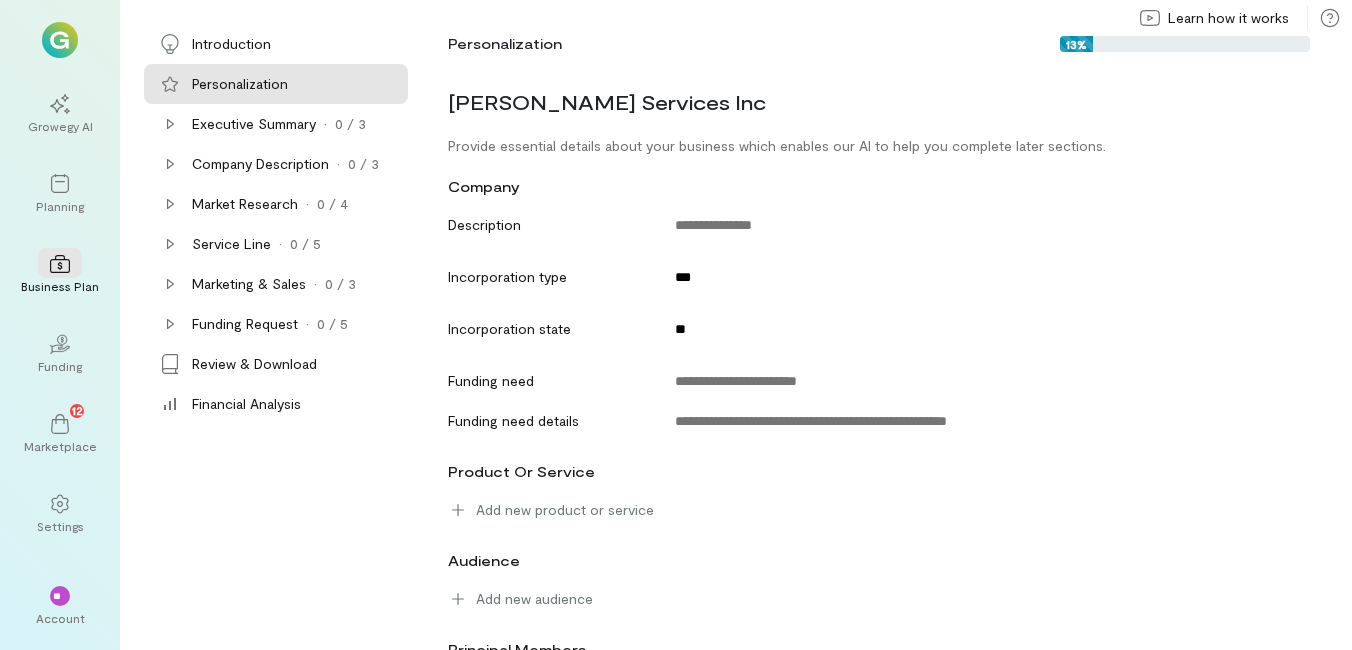 click on "company" at bounding box center (874, 186) 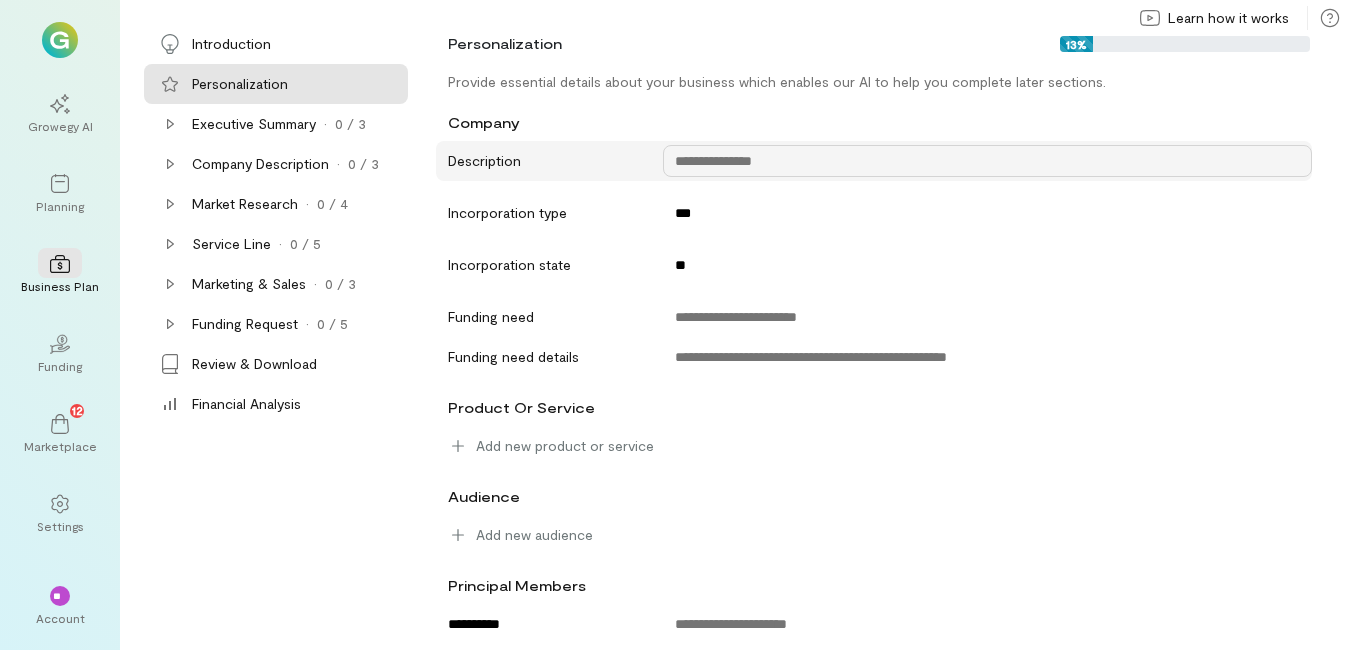 scroll, scrollTop: 98, scrollLeft: 0, axis: vertical 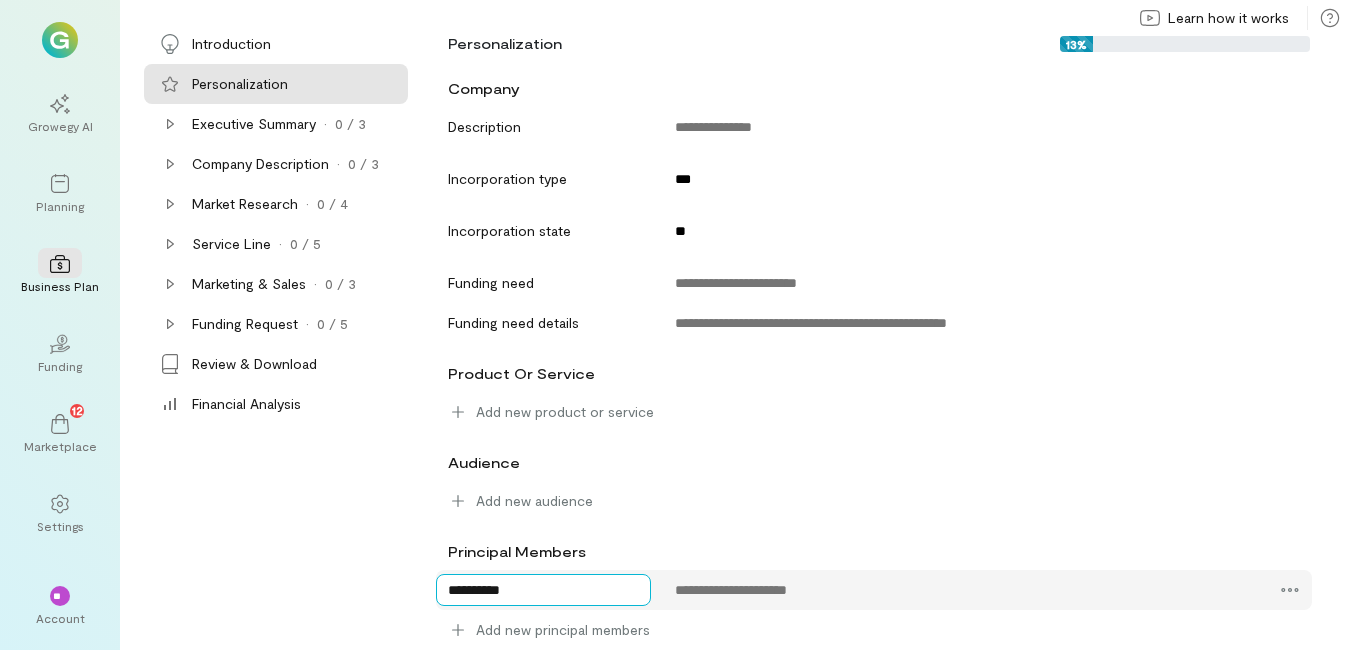 click on "**********" at bounding box center (543, 590) 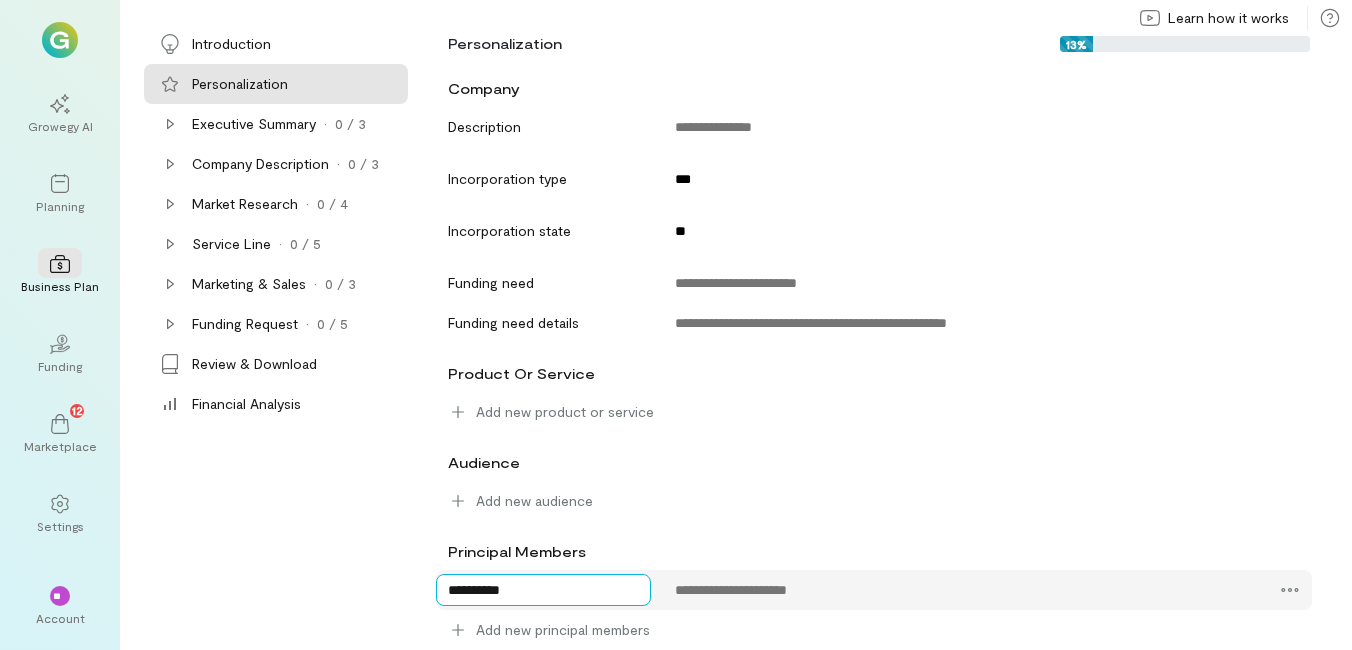 click on "**********" at bounding box center [543, 590] 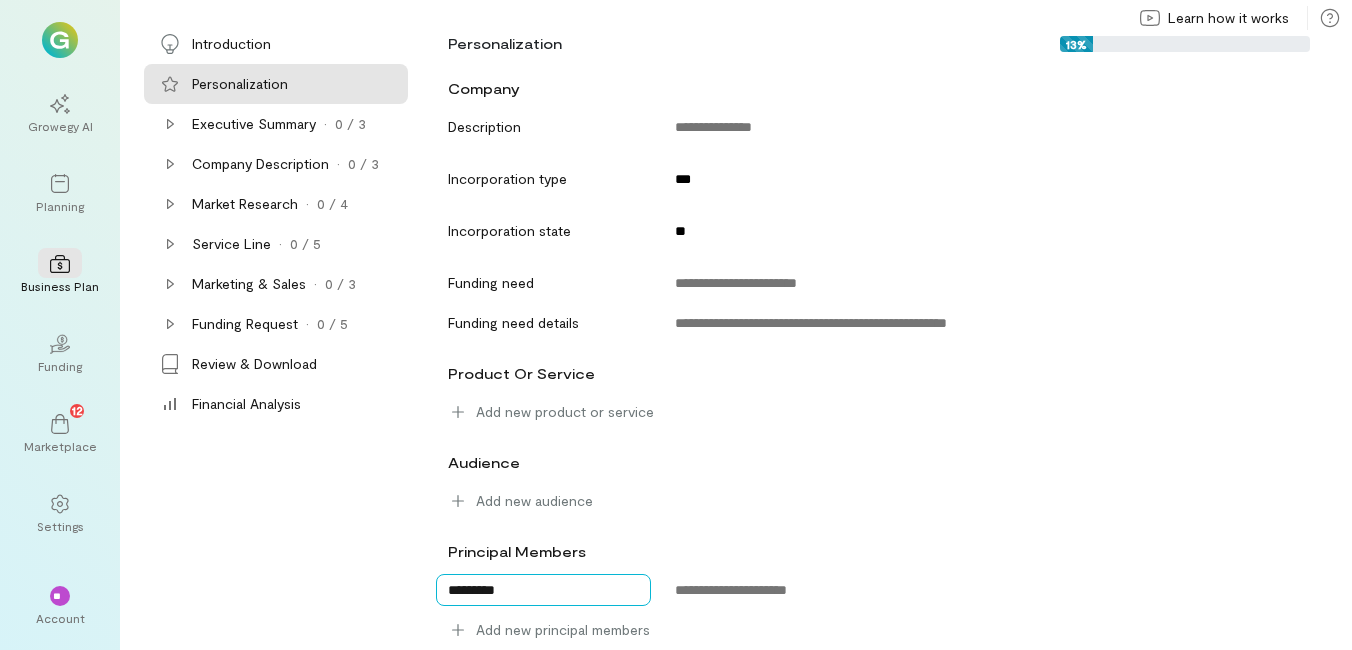 type on "**********" 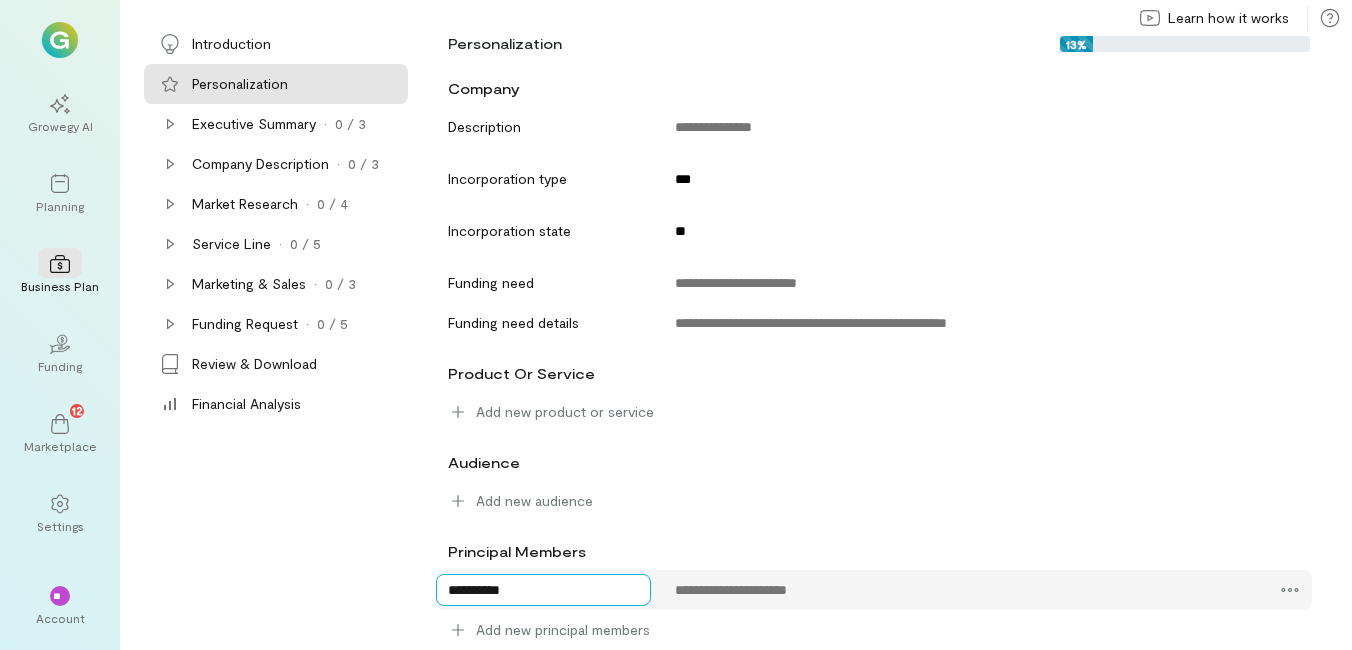 click on "**********" at bounding box center (543, 590) 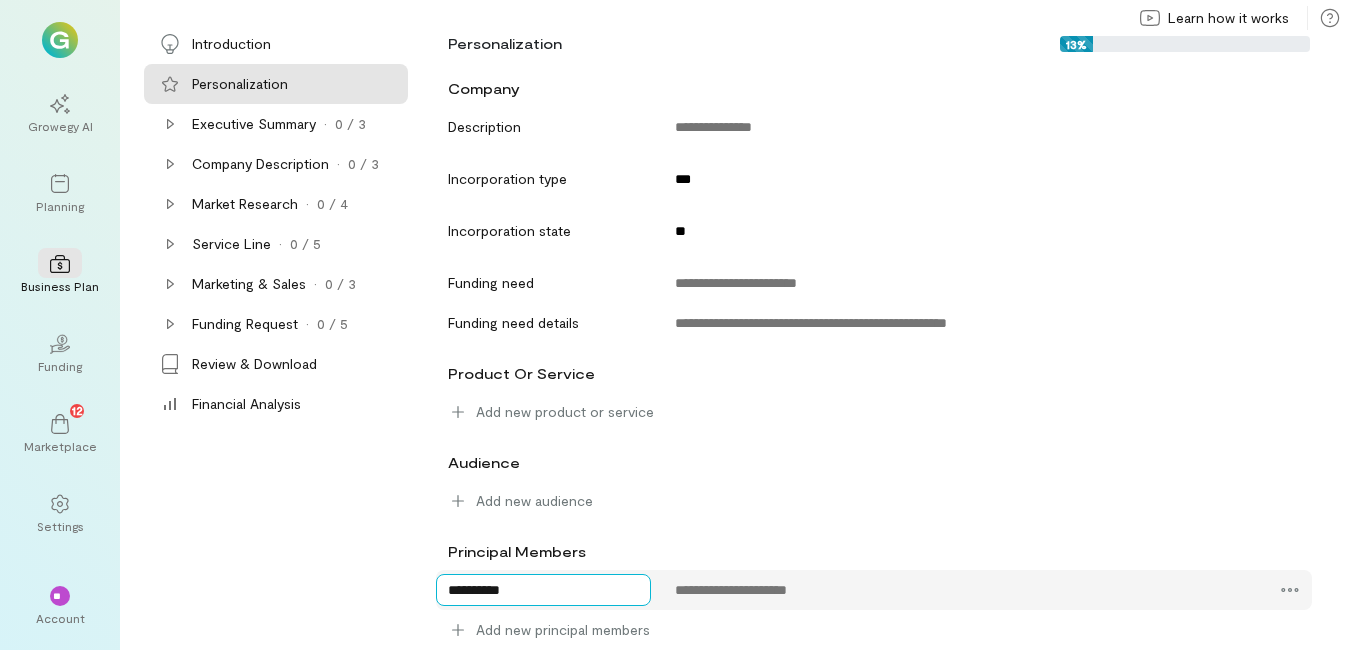 type on "**********" 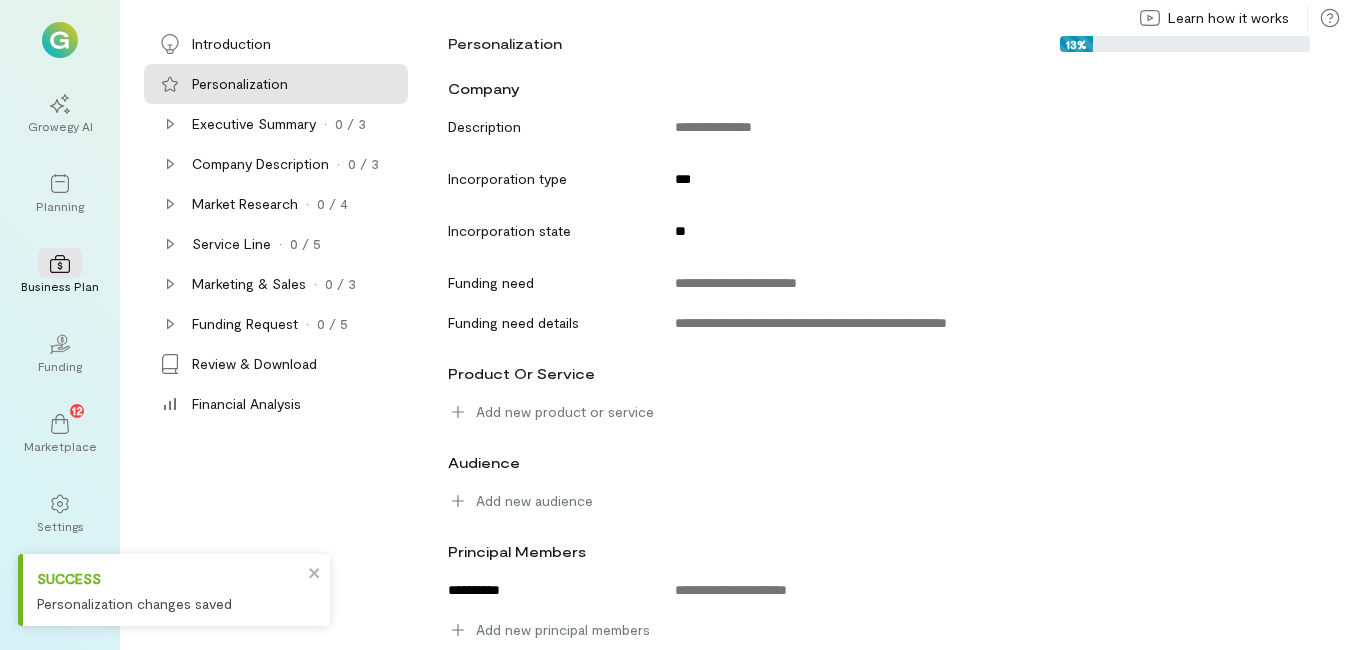click on "Principal members" at bounding box center (874, 551) 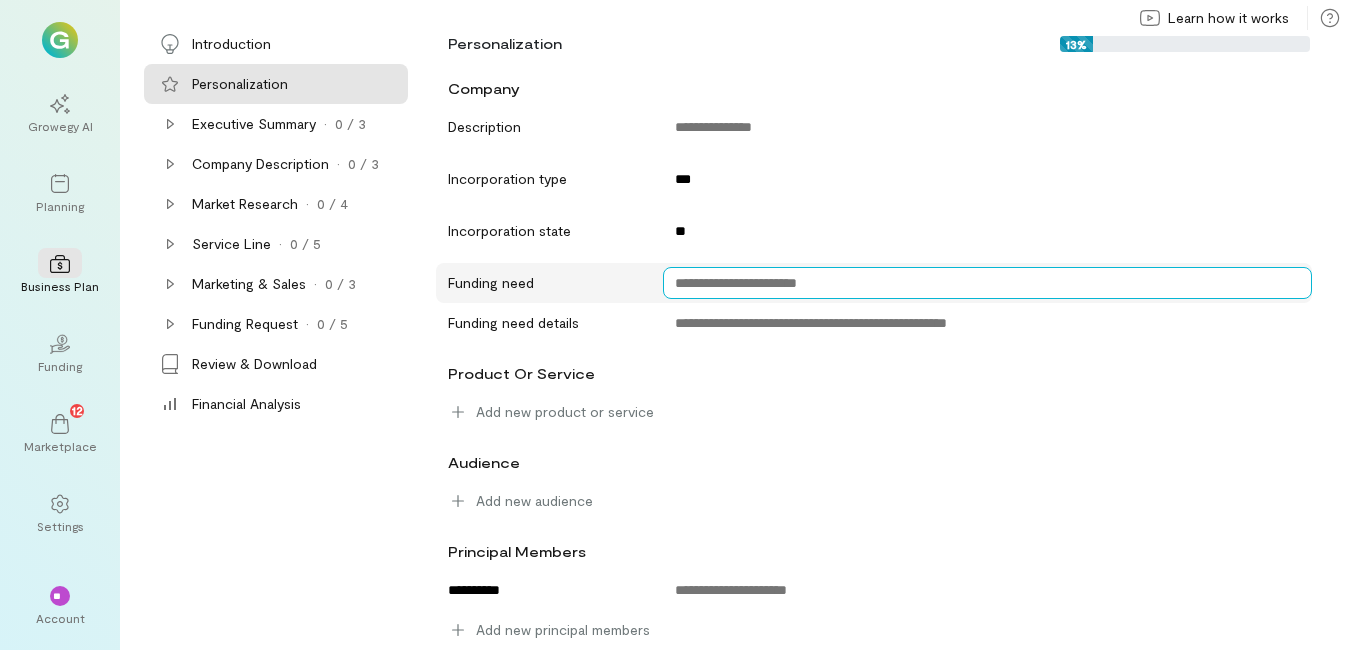 click at bounding box center (987, 283) 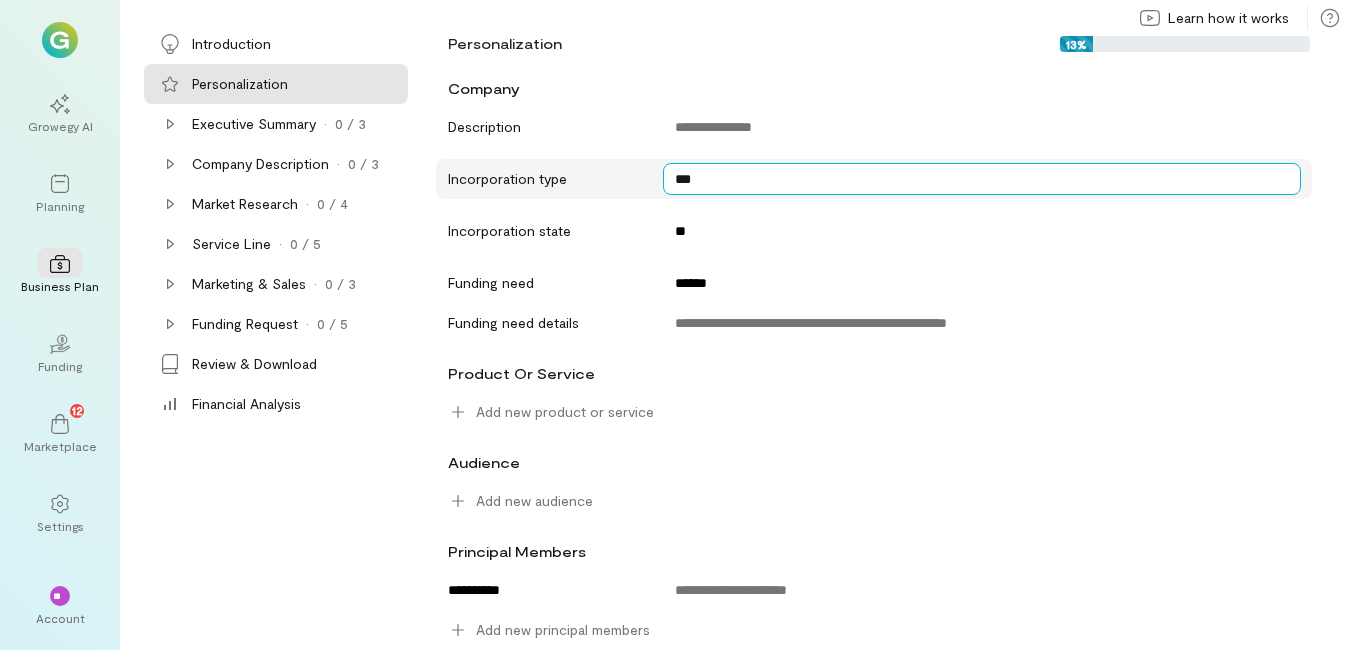 click on "***" at bounding box center (982, 179) 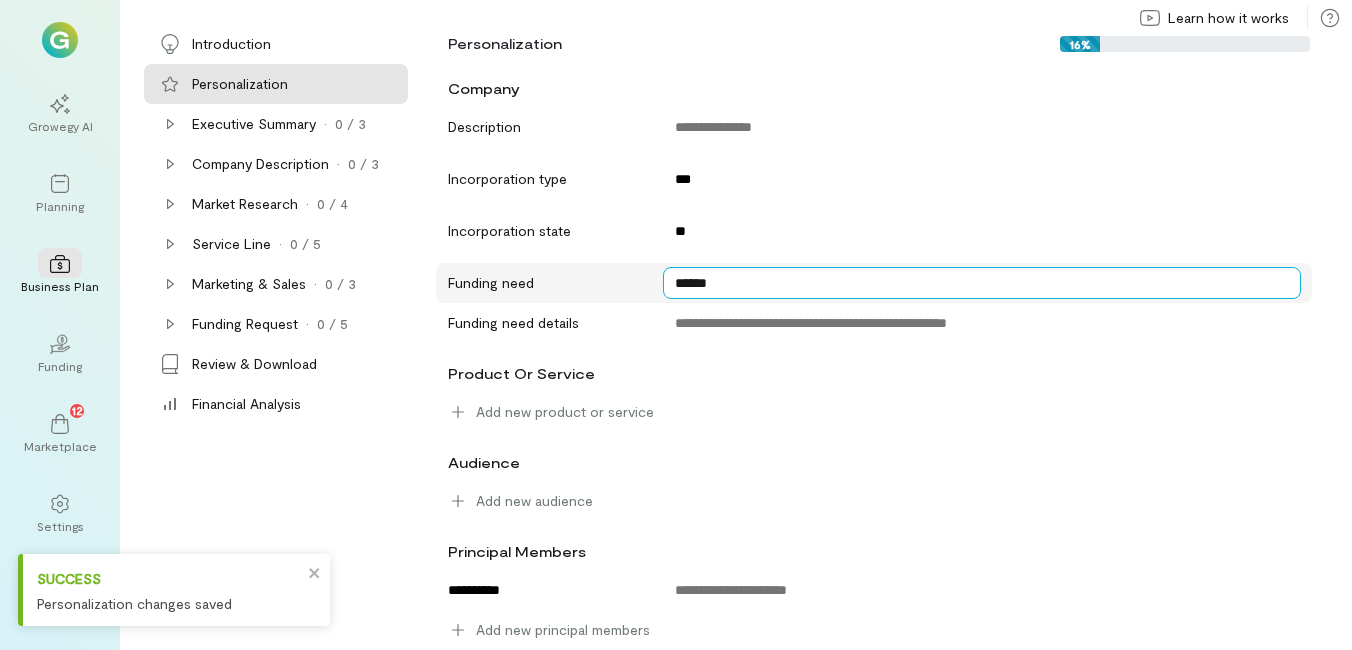 click on "******" at bounding box center [982, 283] 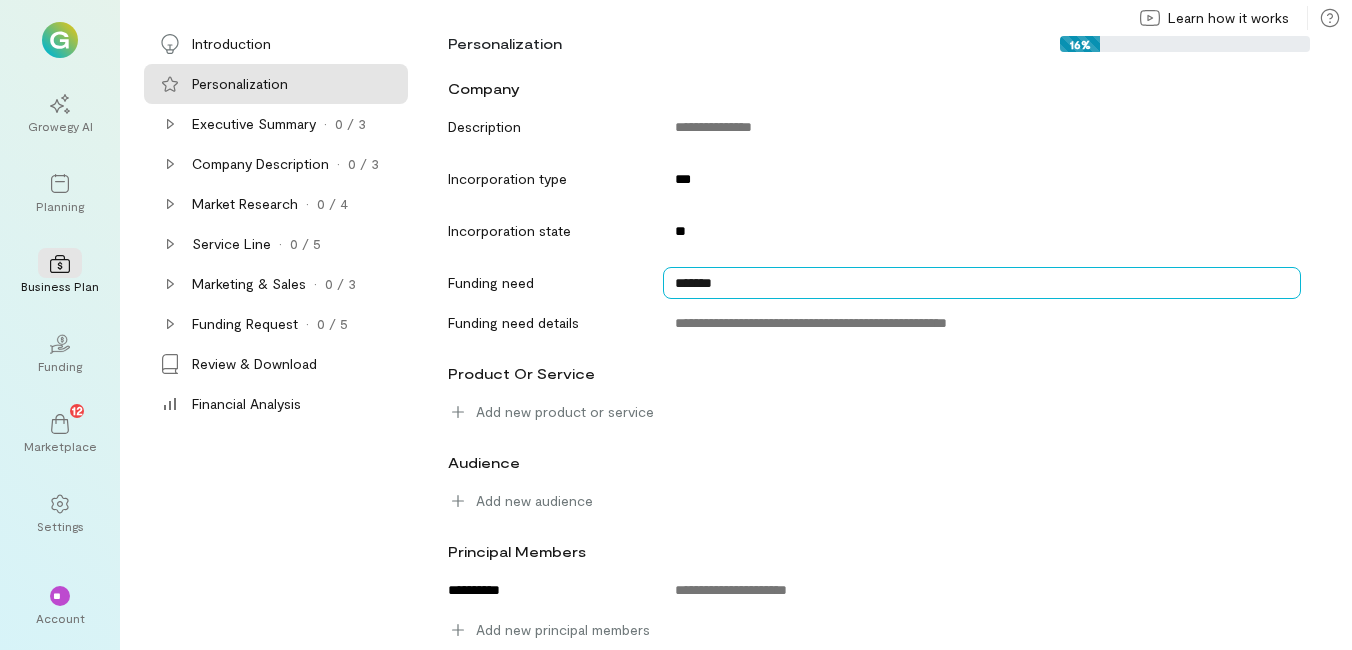type on "*******" 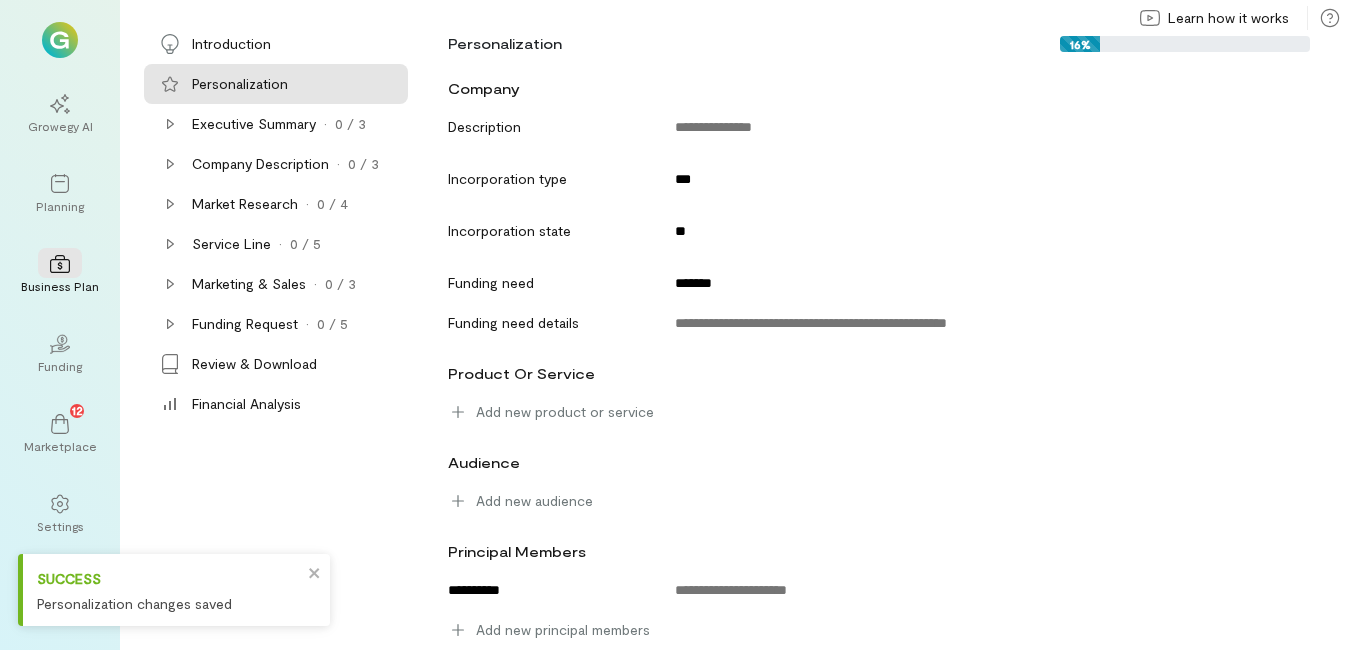 click on "product or service" at bounding box center [874, 373] 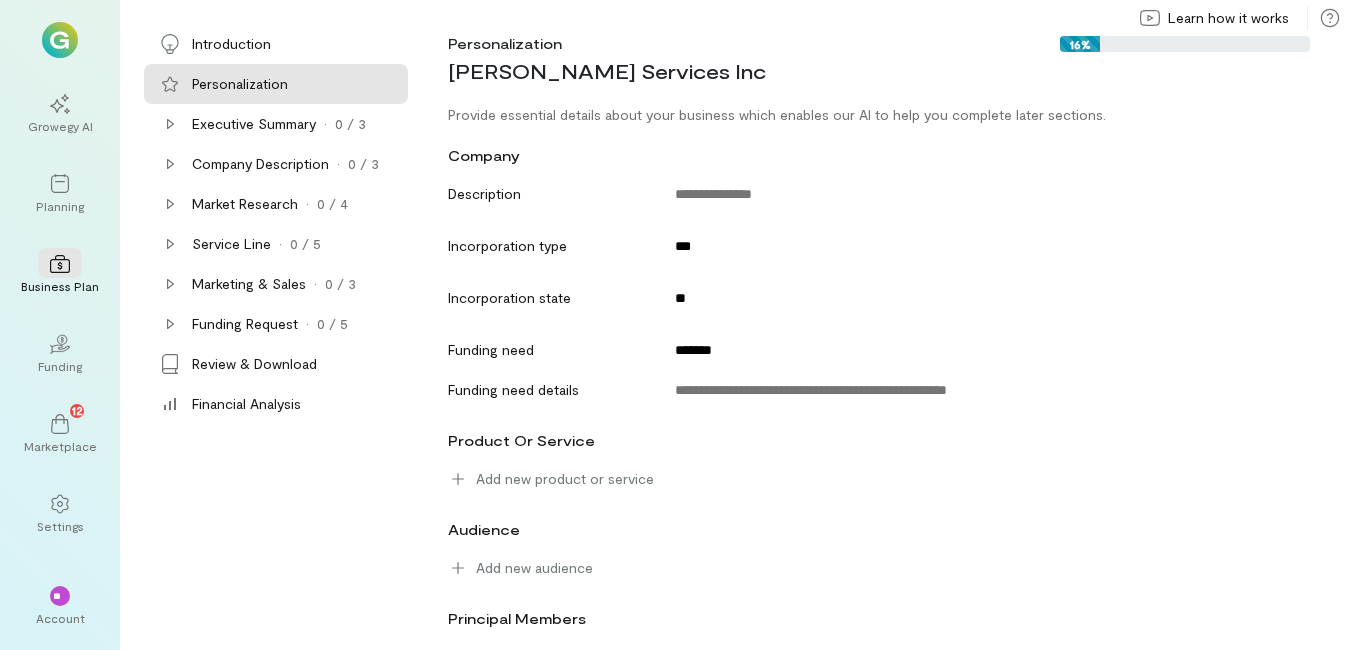 scroll, scrollTop: 0, scrollLeft: 0, axis: both 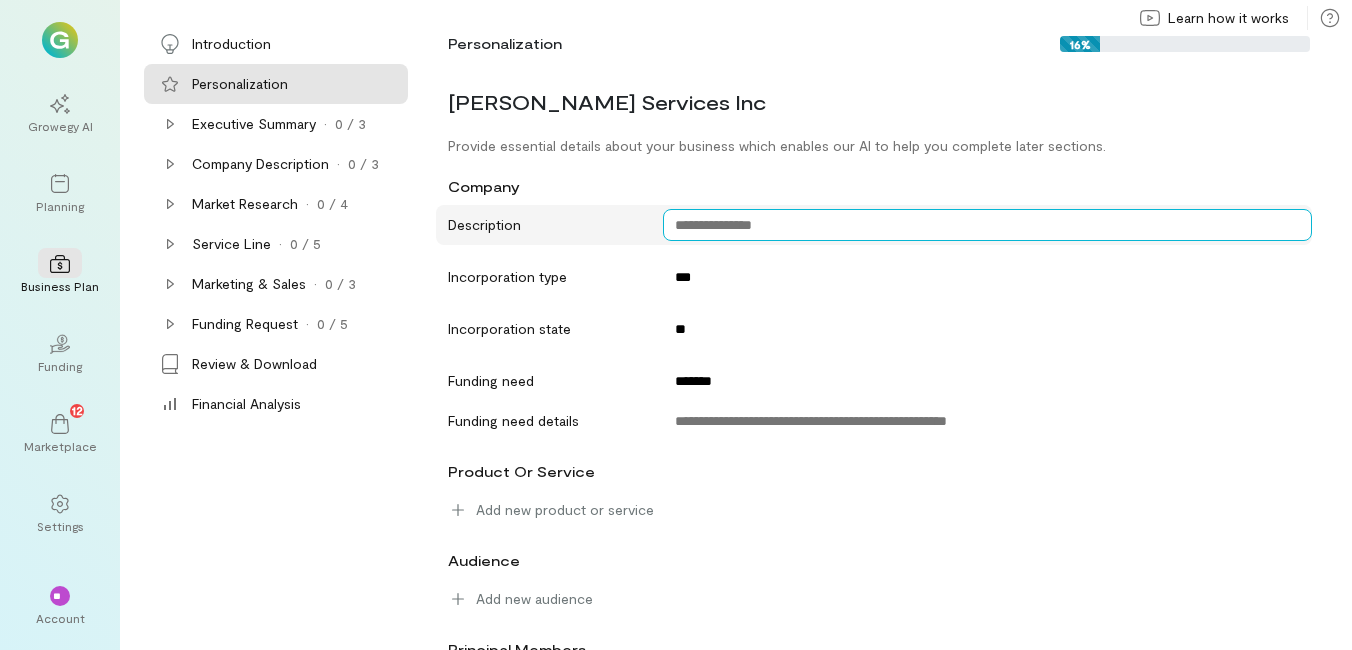 click at bounding box center (987, 225) 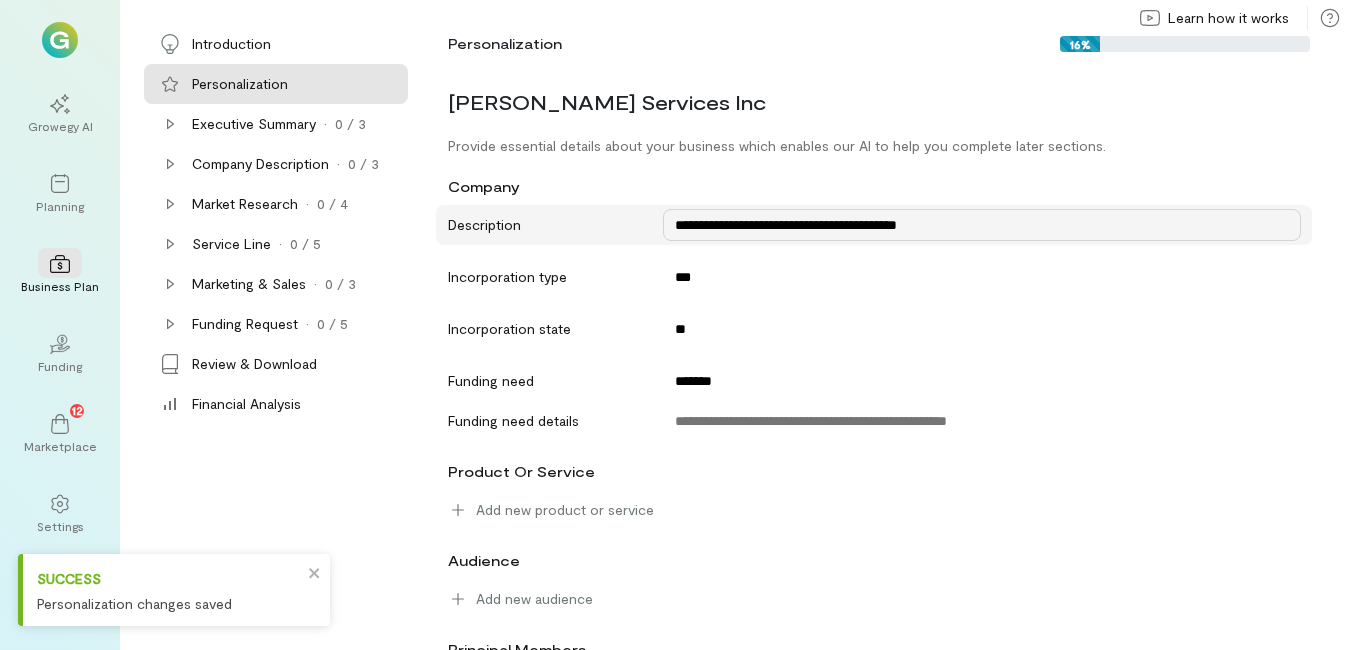 type on "**********" 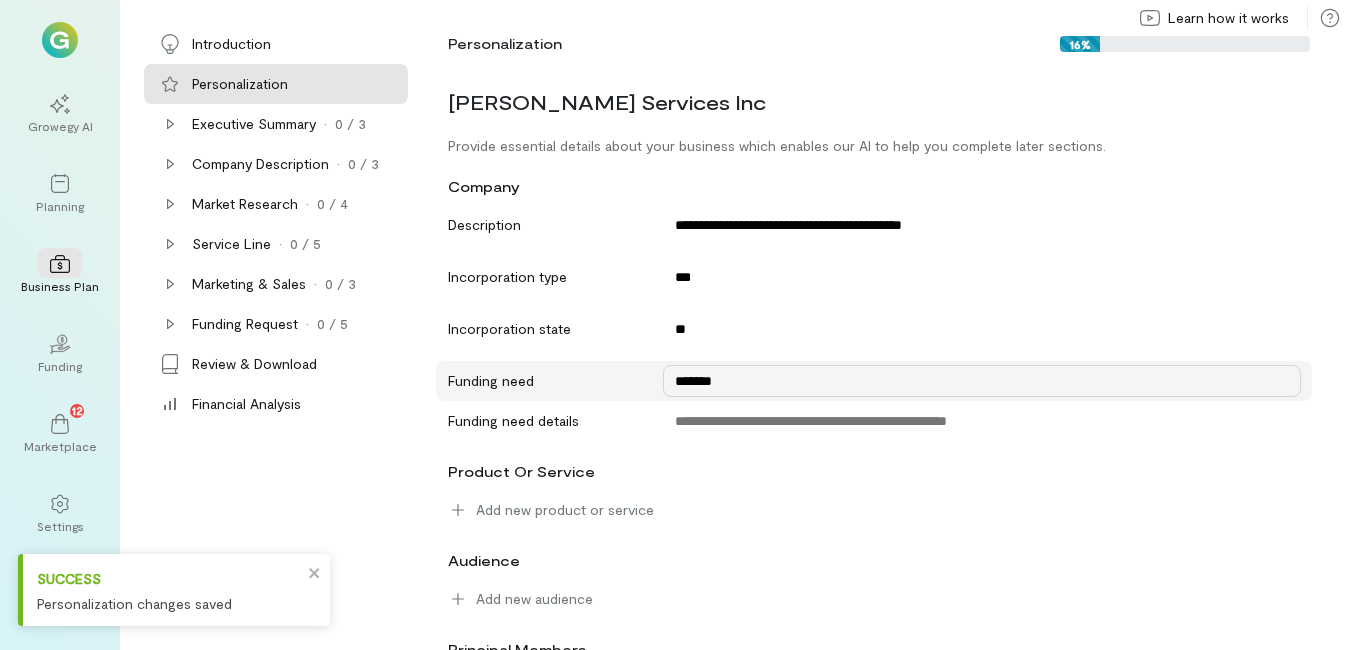 scroll, scrollTop: 98, scrollLeft: 0, axis: vertical 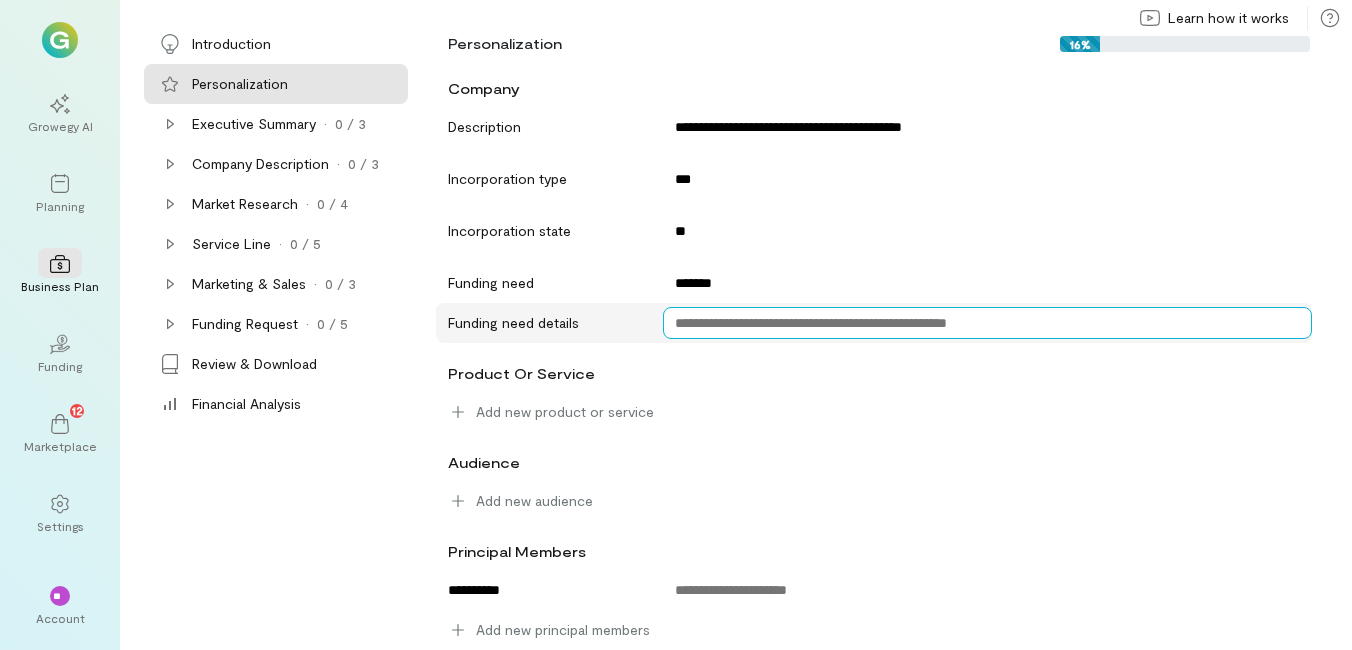 click at bounding box center [987, 323] 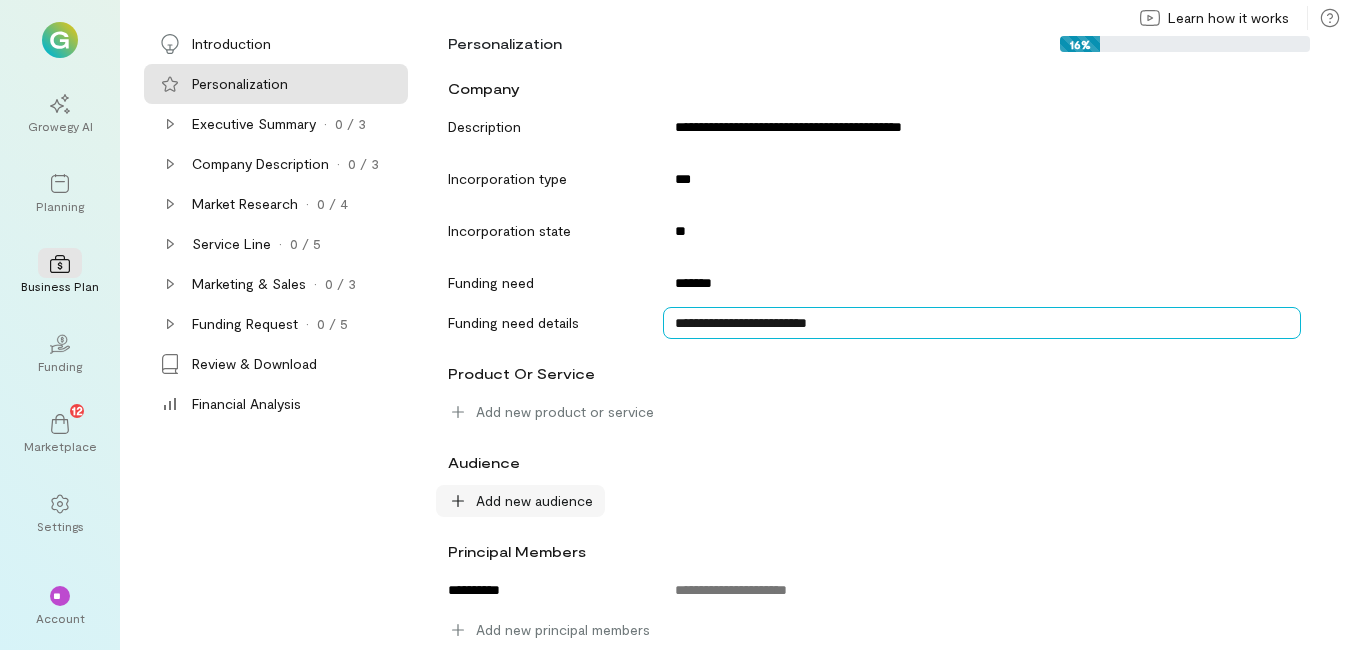 type on "**********" 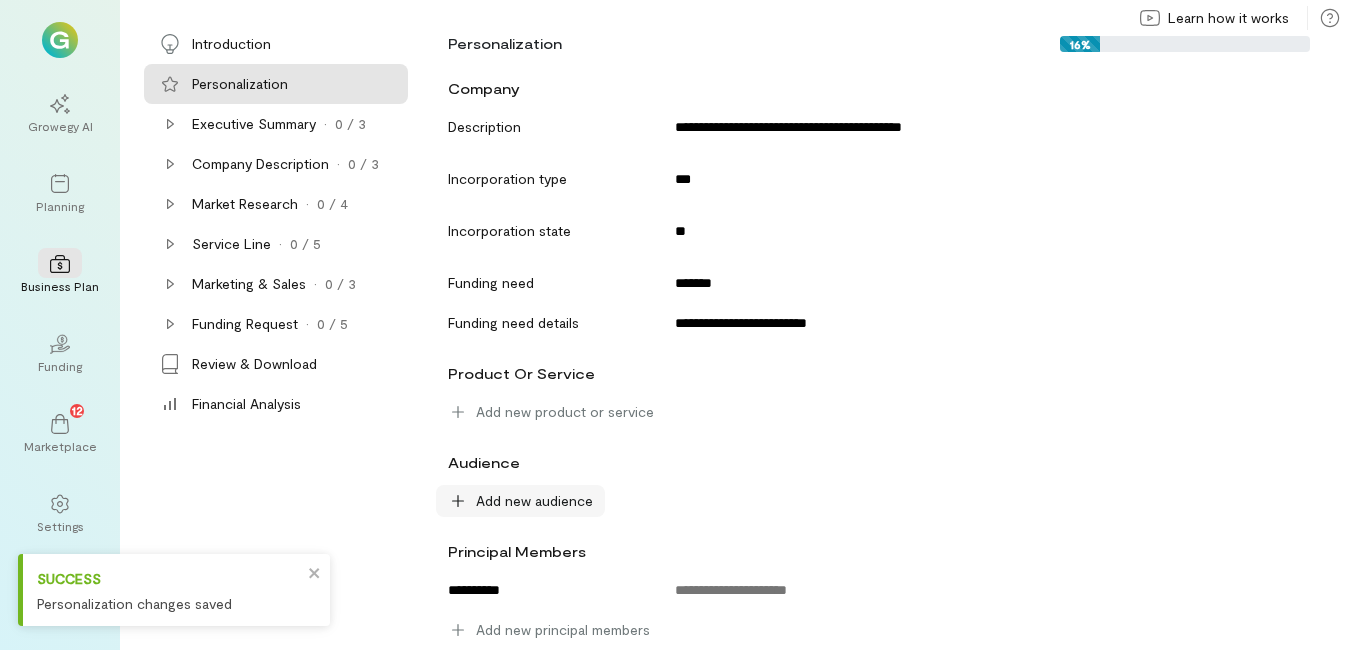 click on "Add new audience" at bounding box center (534, 501) 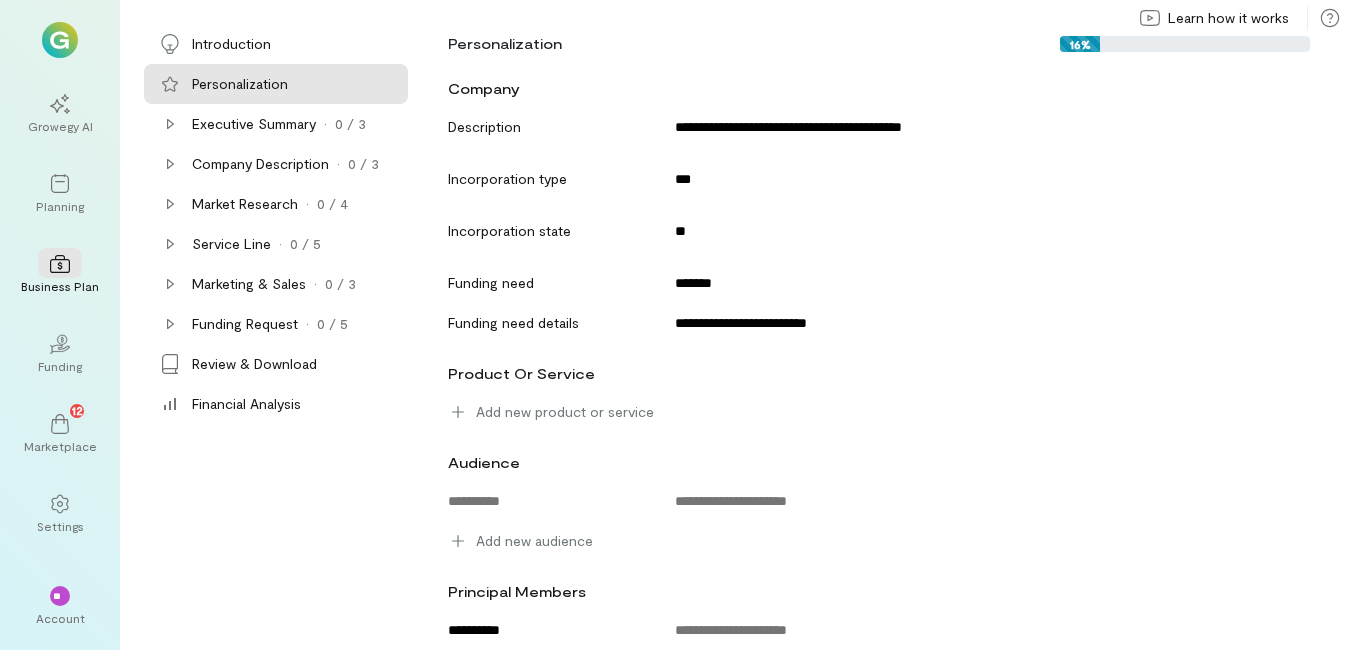 click on "Introduction Personalization Executive Summary · 0 / 3 Company Description · 0 / 3 Market Research · 0 / 4 Service Line · 0 / 5 Marketing & Sales · 0 / 3 Funding Request · 0 / 5 Review & Download Financial Analysis" at bounding box center (276, 337) 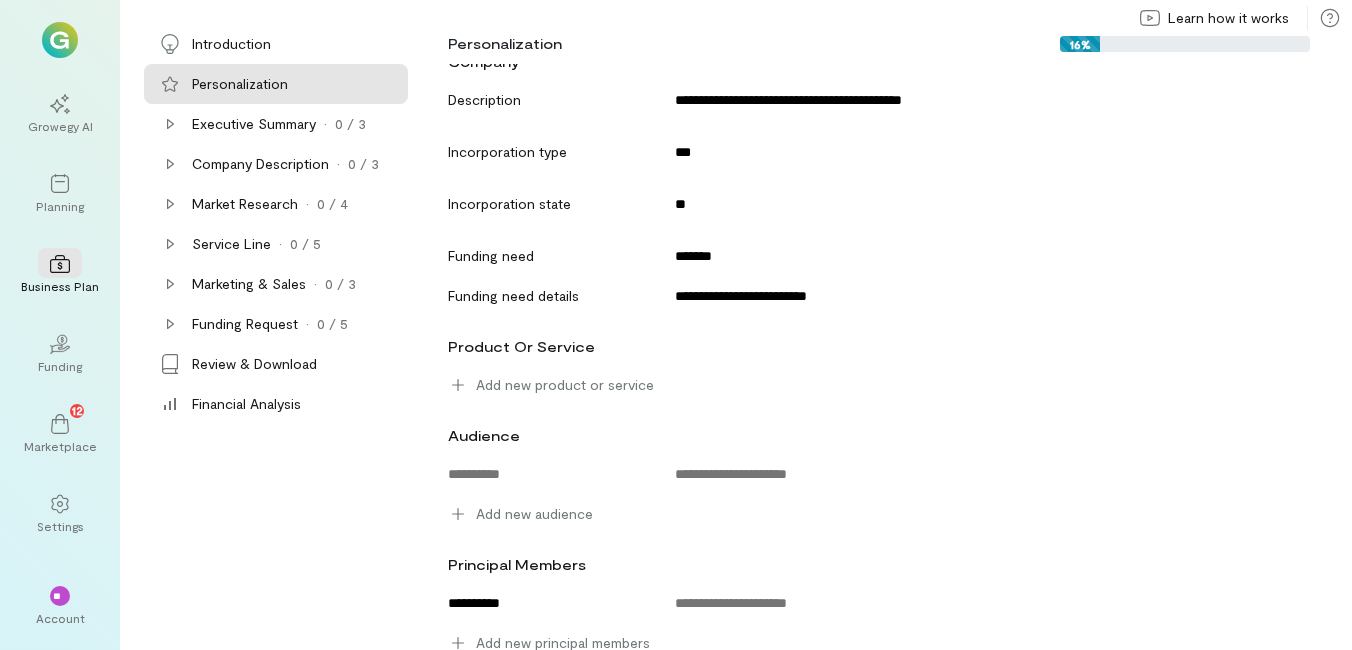 scroll, scrollTop: 138, scrollLeft: 0, axis: vertical 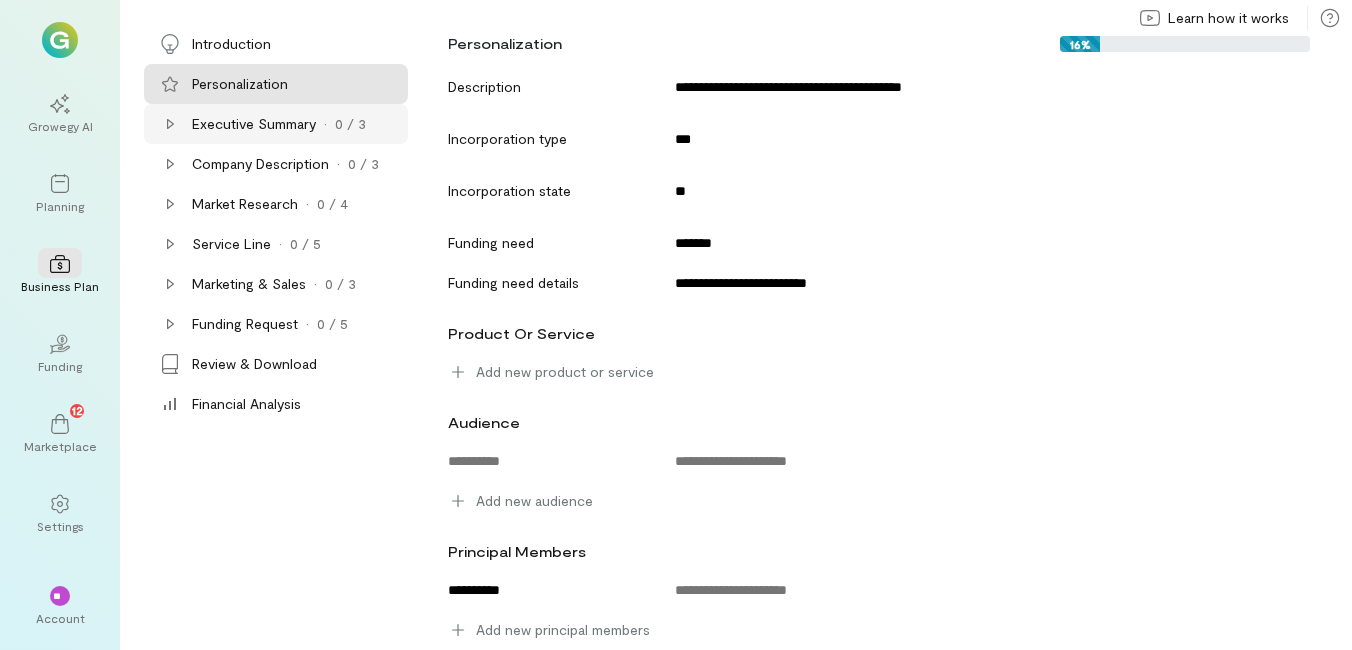 click on "Executive Summary" at bounding box center (254, 124) 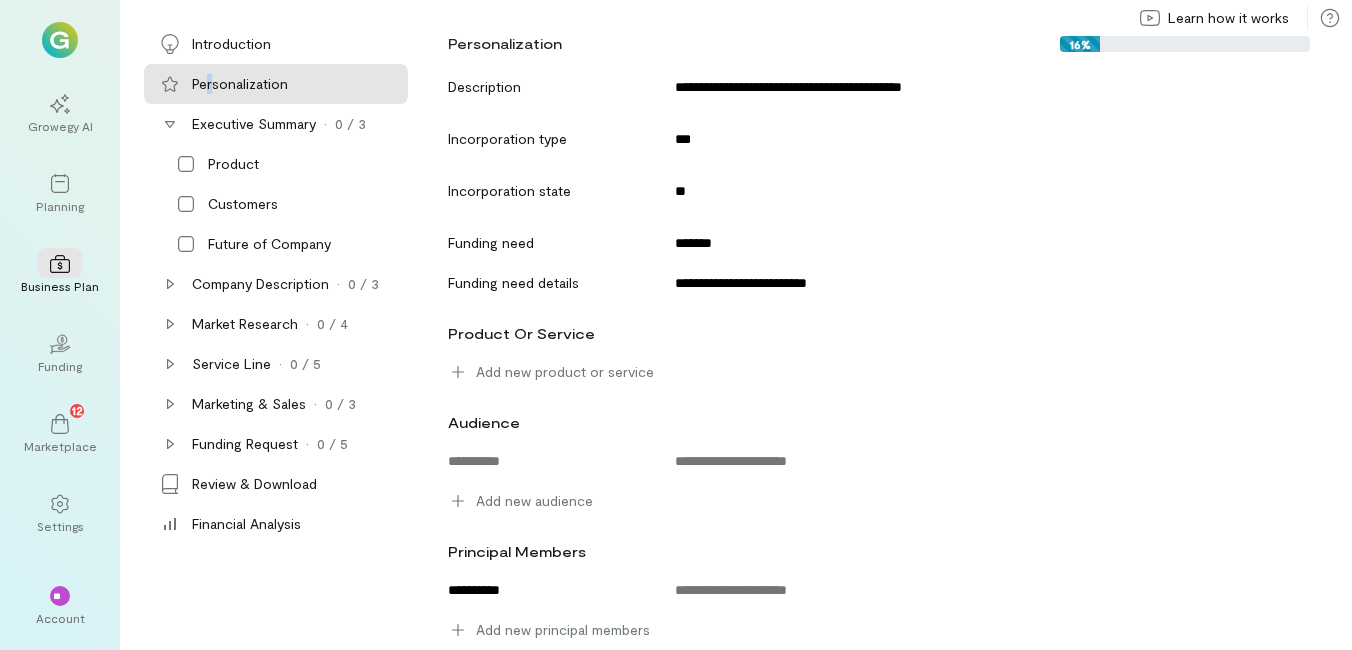 click on "Personalization" at bounding box center (240, 84) 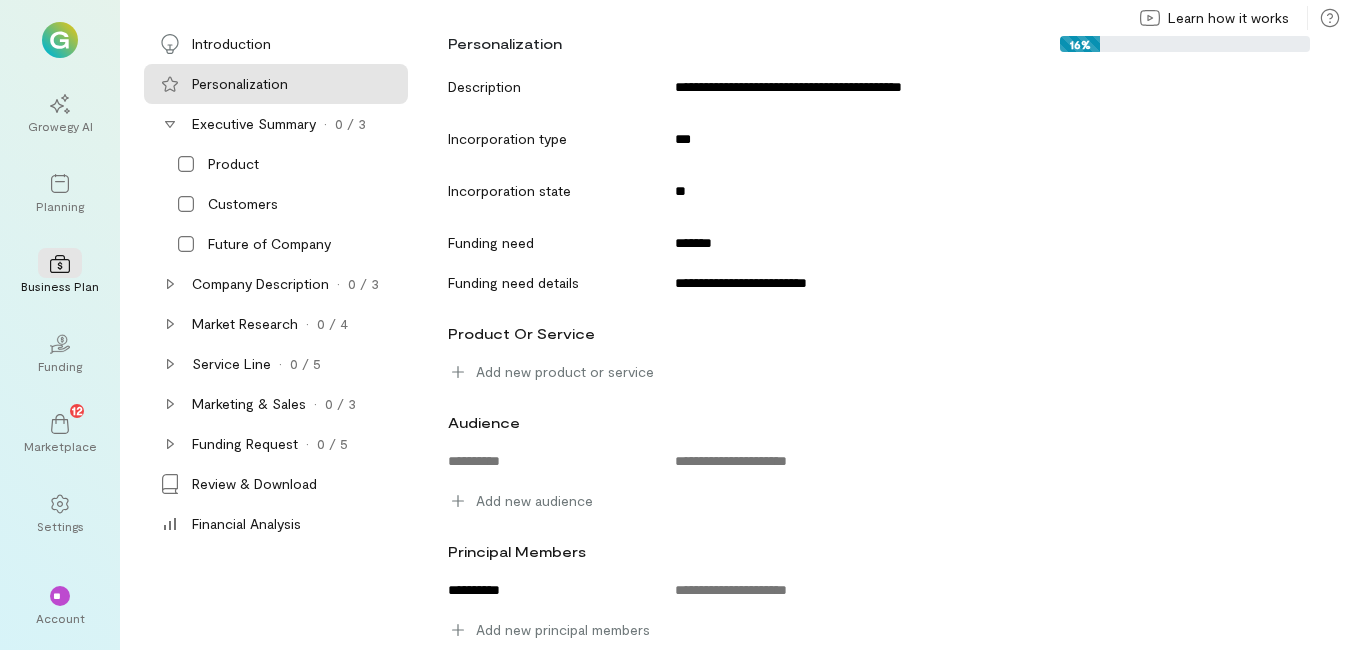 drag, startPoint x: 211, startPoint y: 77, endPoint x: 188, endPoint y: 93, distance: 28.01785 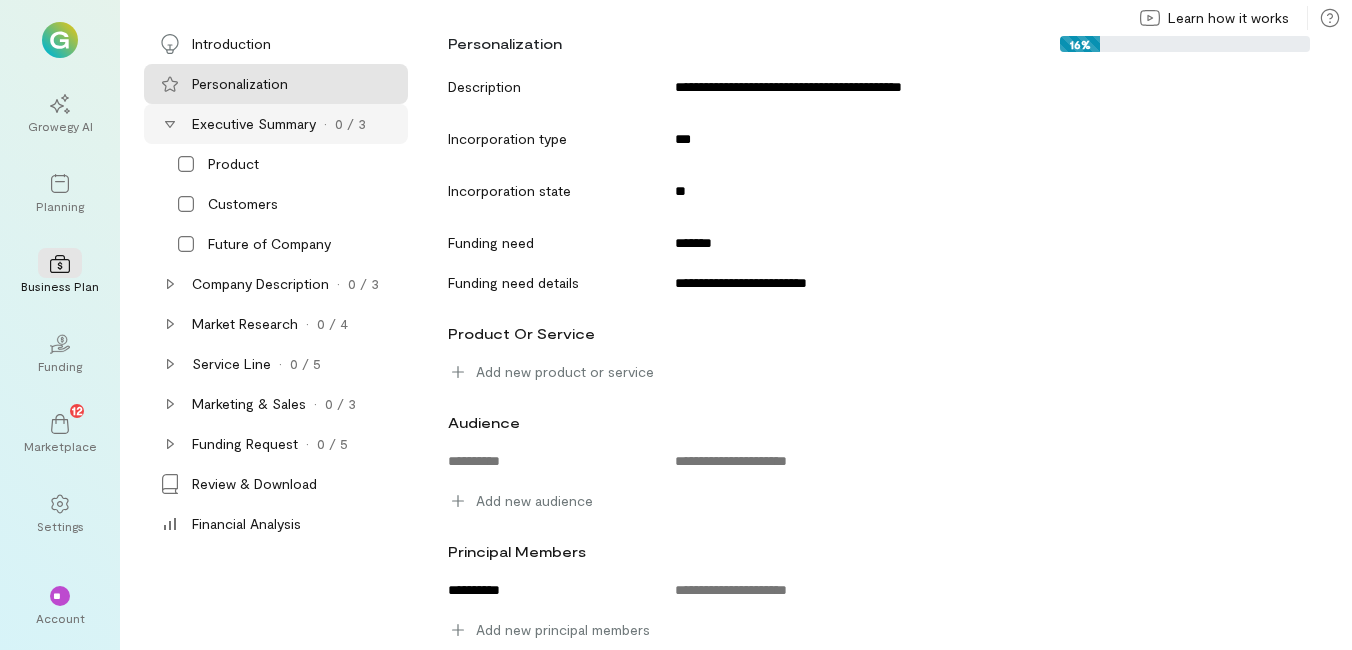 click 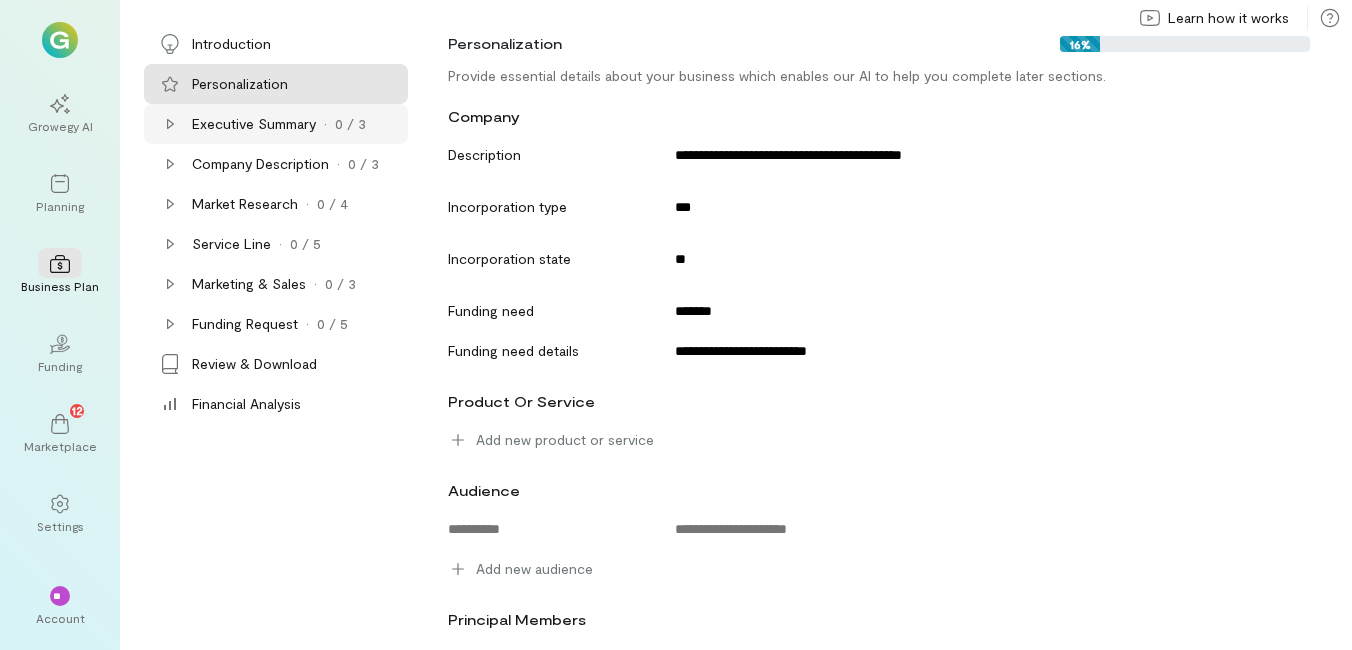 scroll, scrollTop: 0, scrollLeft: 0, axis: both 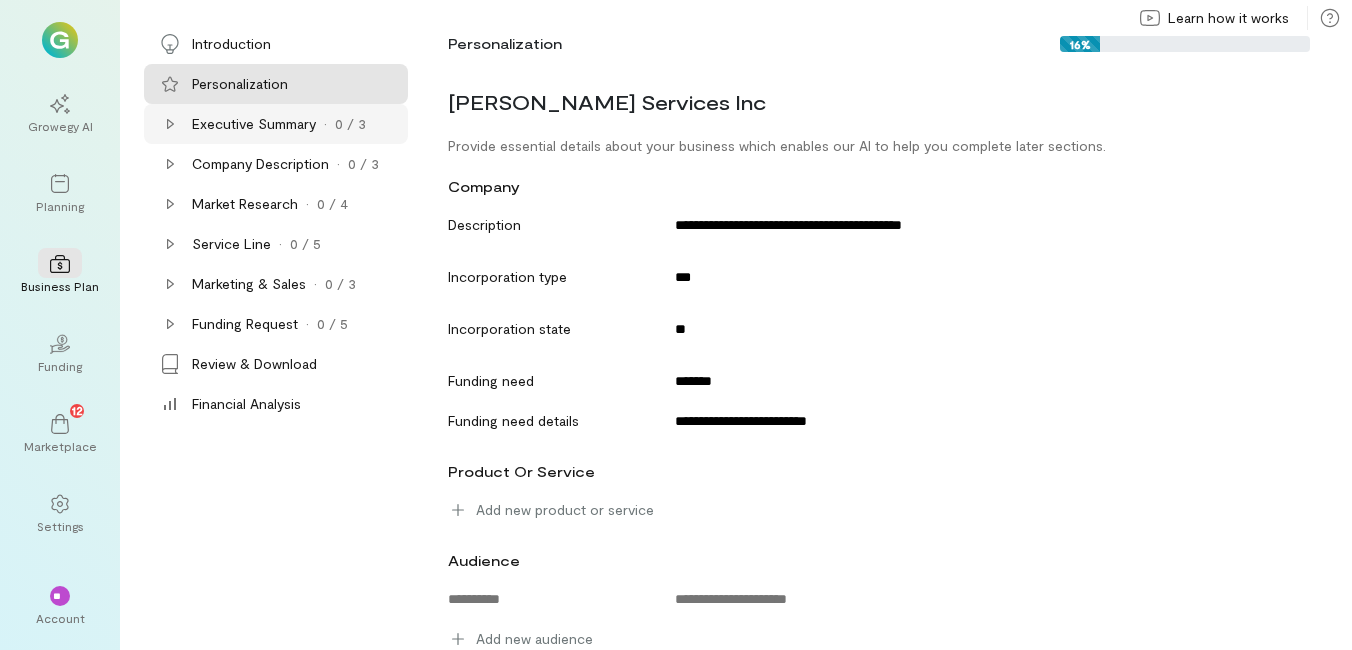 click on "[PERSON_NAME] Services Inc" at bounding box center [874, 102] 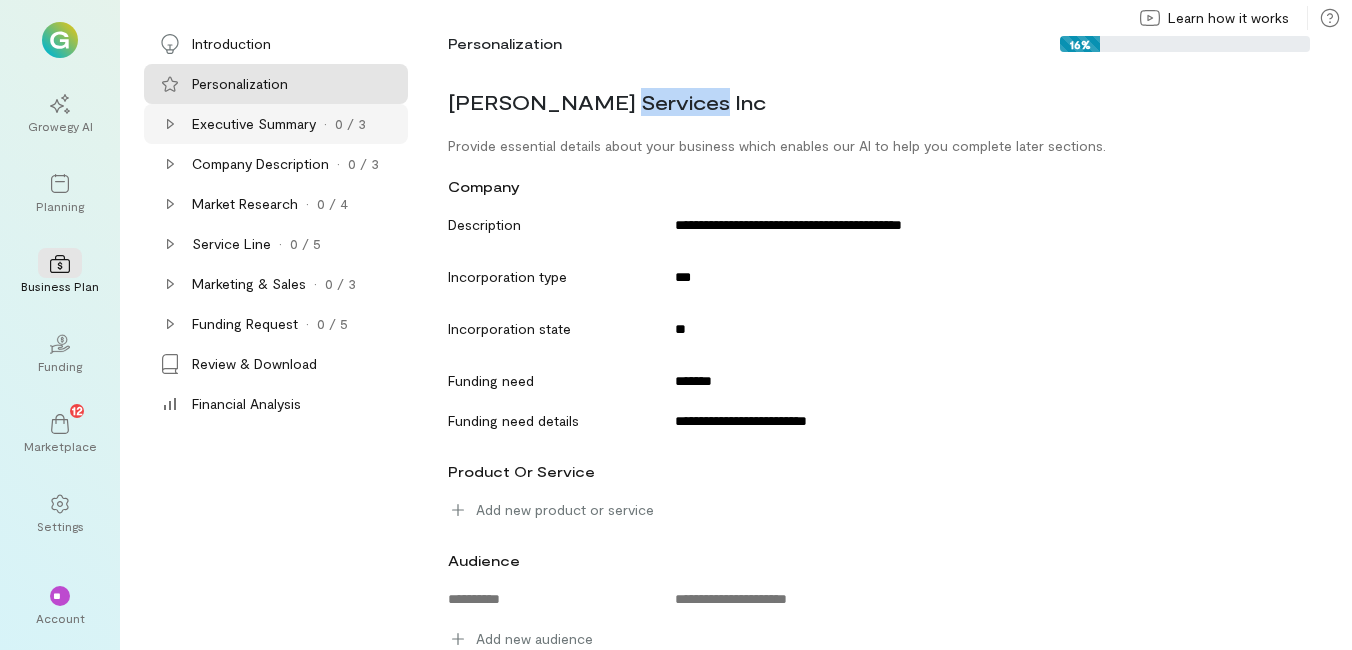 click on "[PERSON_NAME] Services Inc" at bounding box center [874, 102] 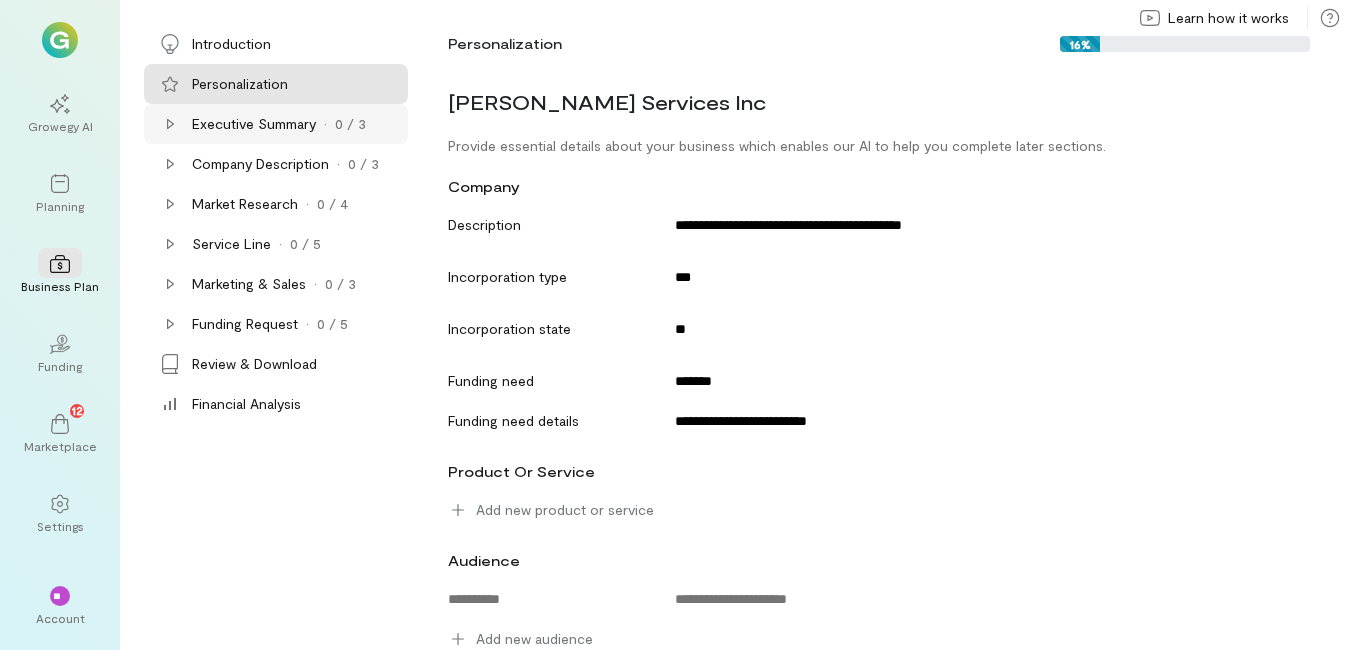 drag, startPoint x: 622, startPoint y: 103, endPoint x: 846, endPoint y: 123, distance: 224.89108 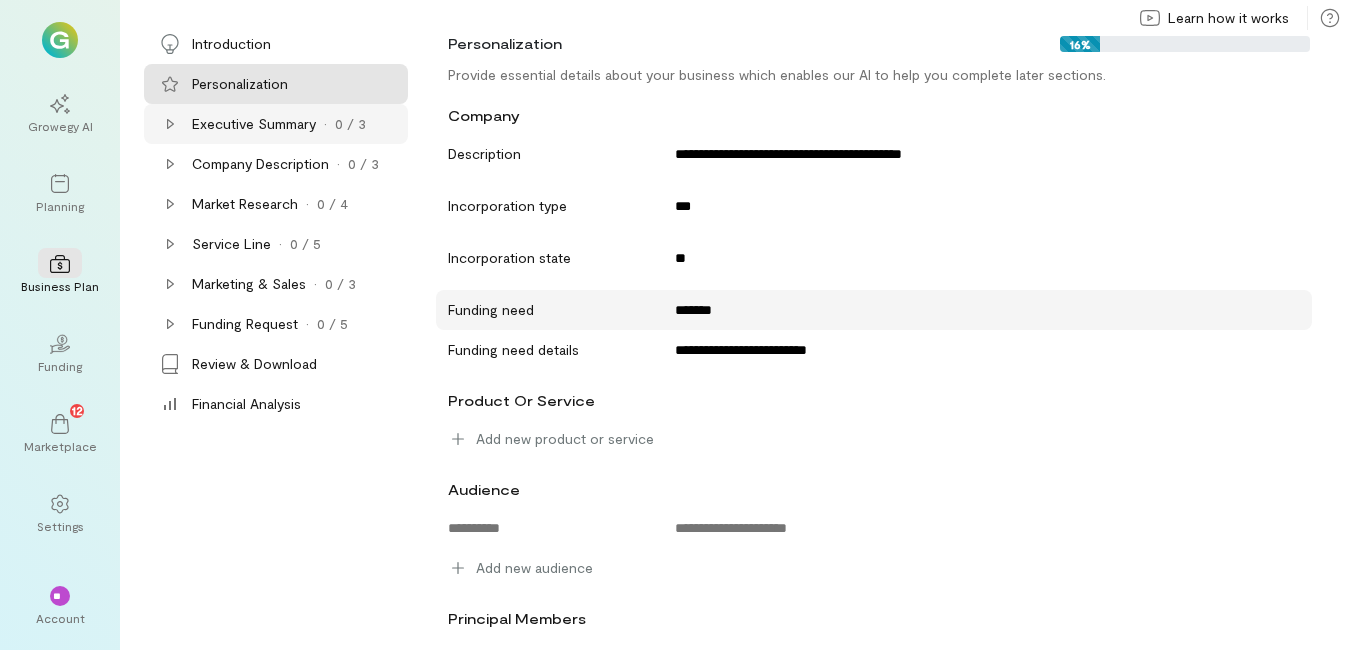 scroll, scrollTop: 0, scrollLeft: 0, axis: both 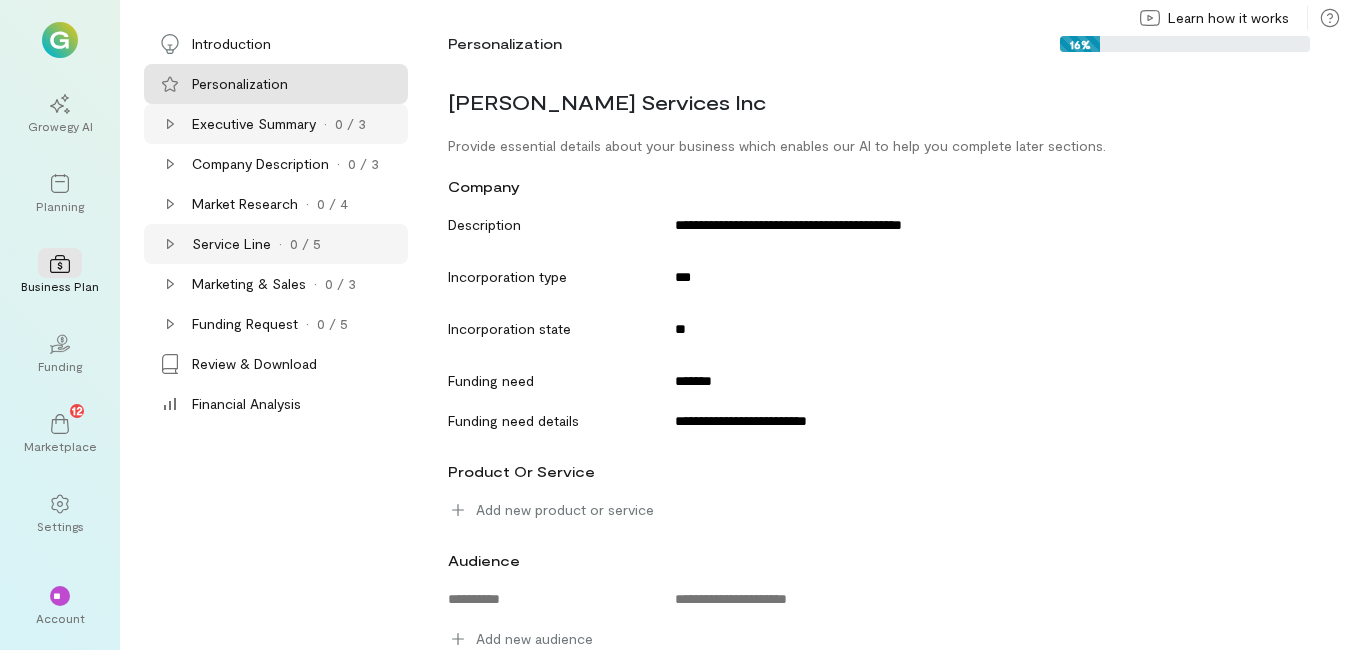 click on "Service Line" at bounding box center (231, 244) 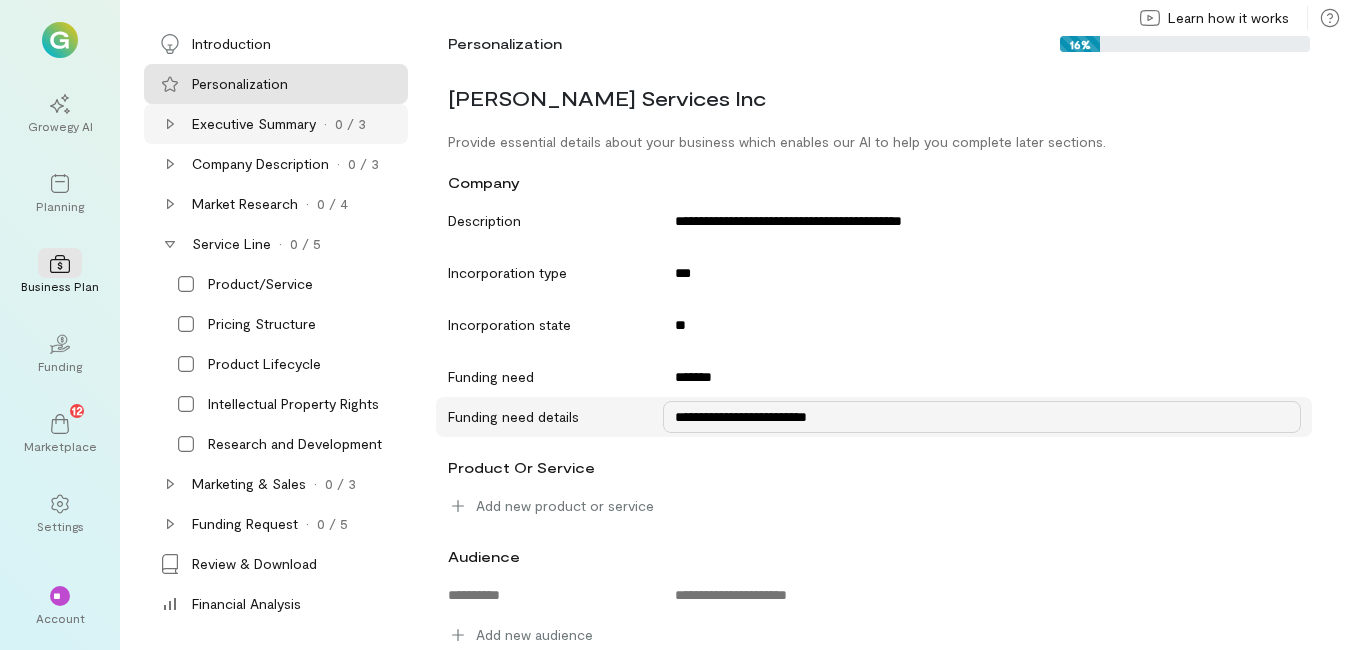 scroll, scrollTop: 0, scrollLeft: 0, axis: both 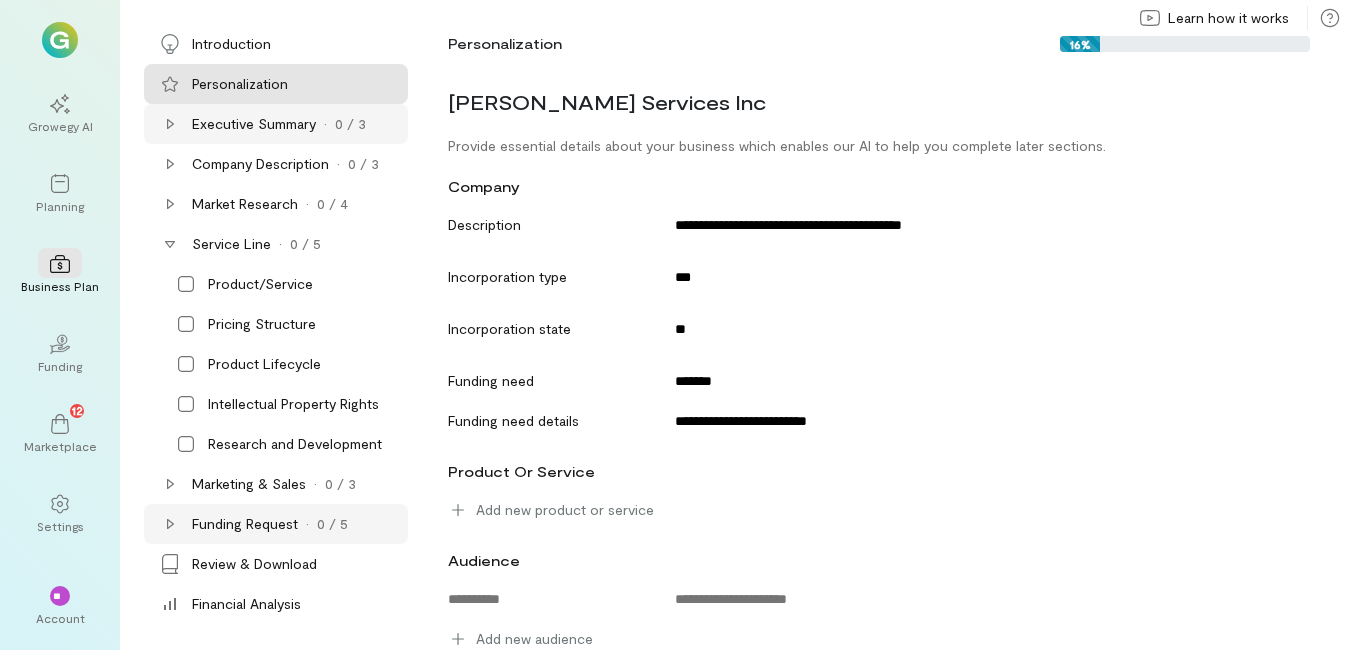 click on "Funding Request · 0 / 5" at bounding box center [276, 524] 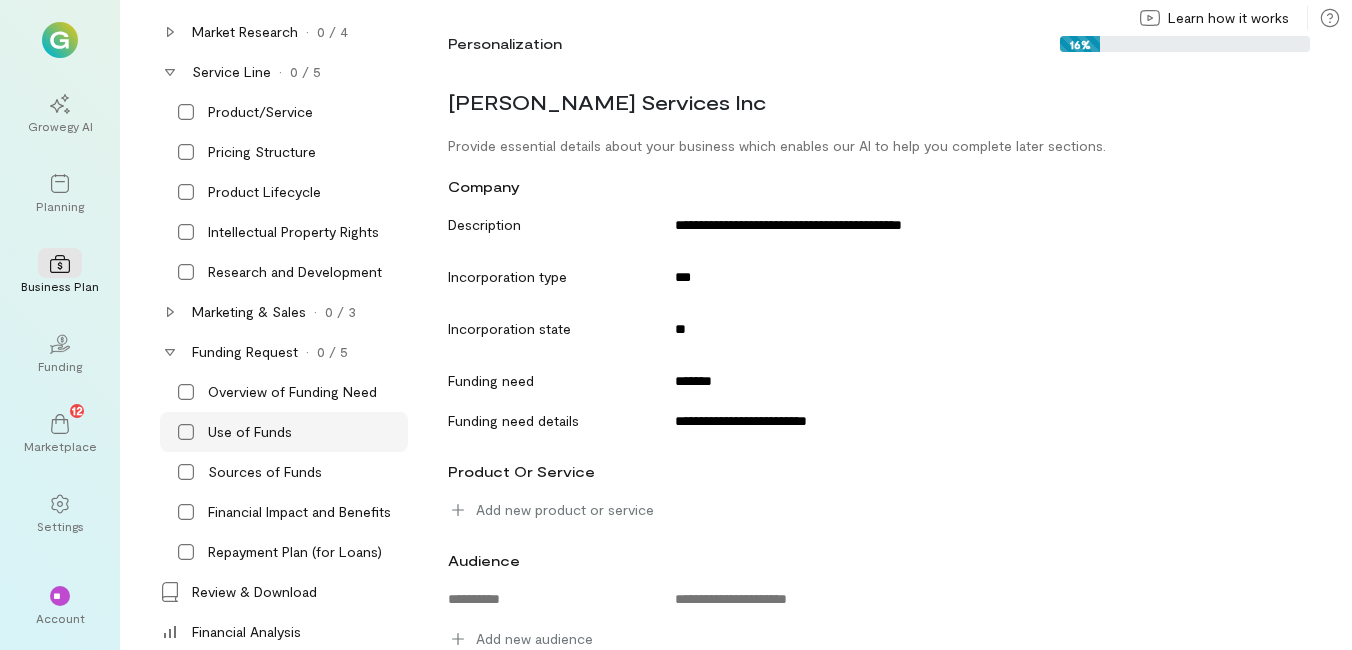 scroll, scrollTop: 190, scrollLeft: 0, axis: vertical 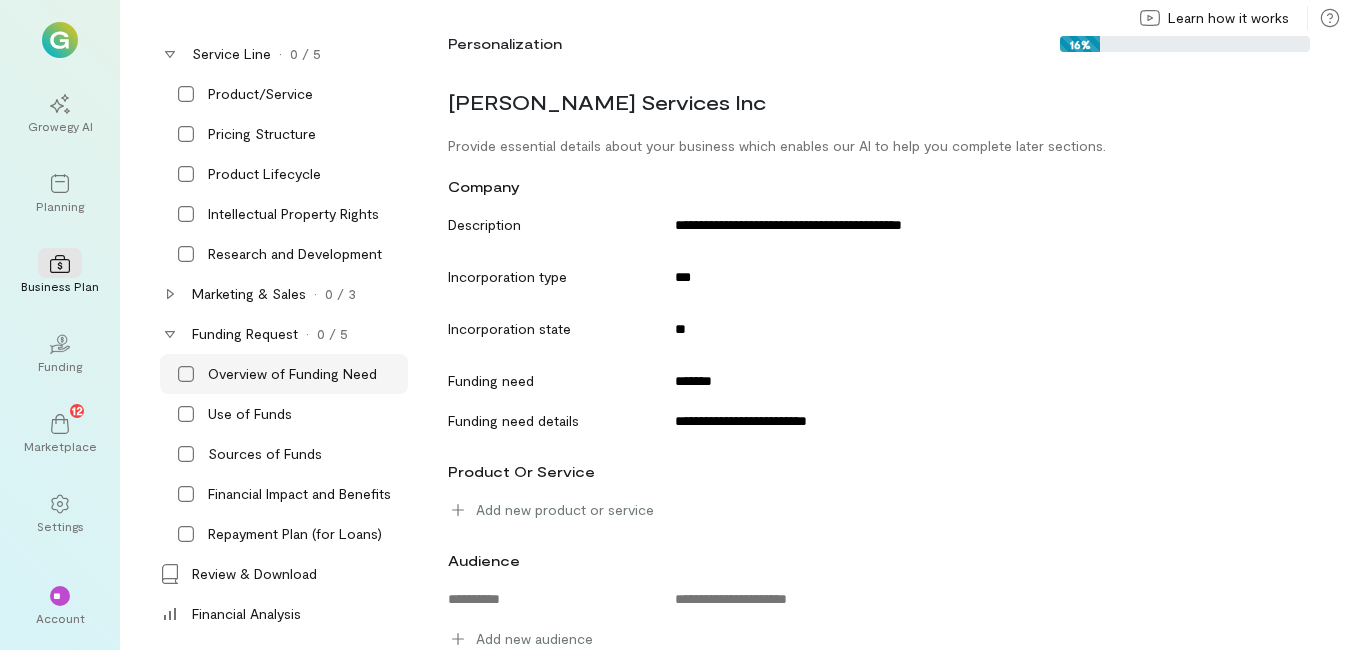click on "Overview of Funding Need" at bounding box center [292, 374] 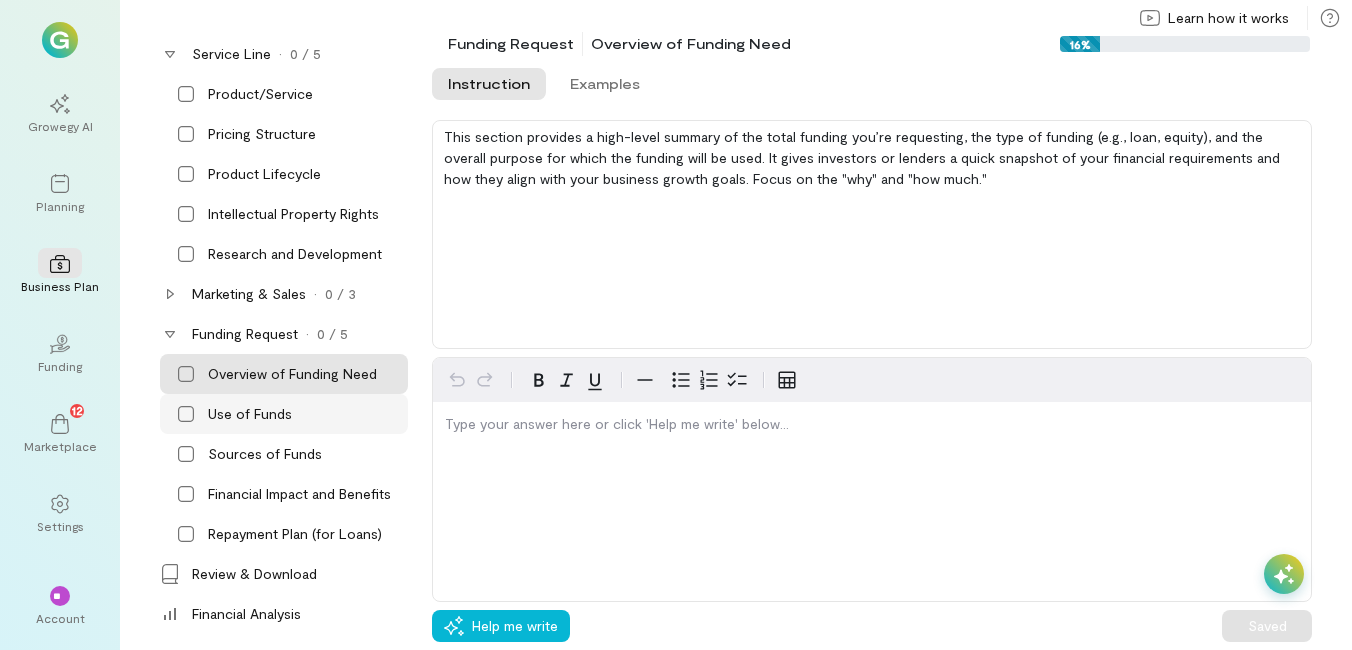 click on "Use of Funds" at bounding box center (250, 414) 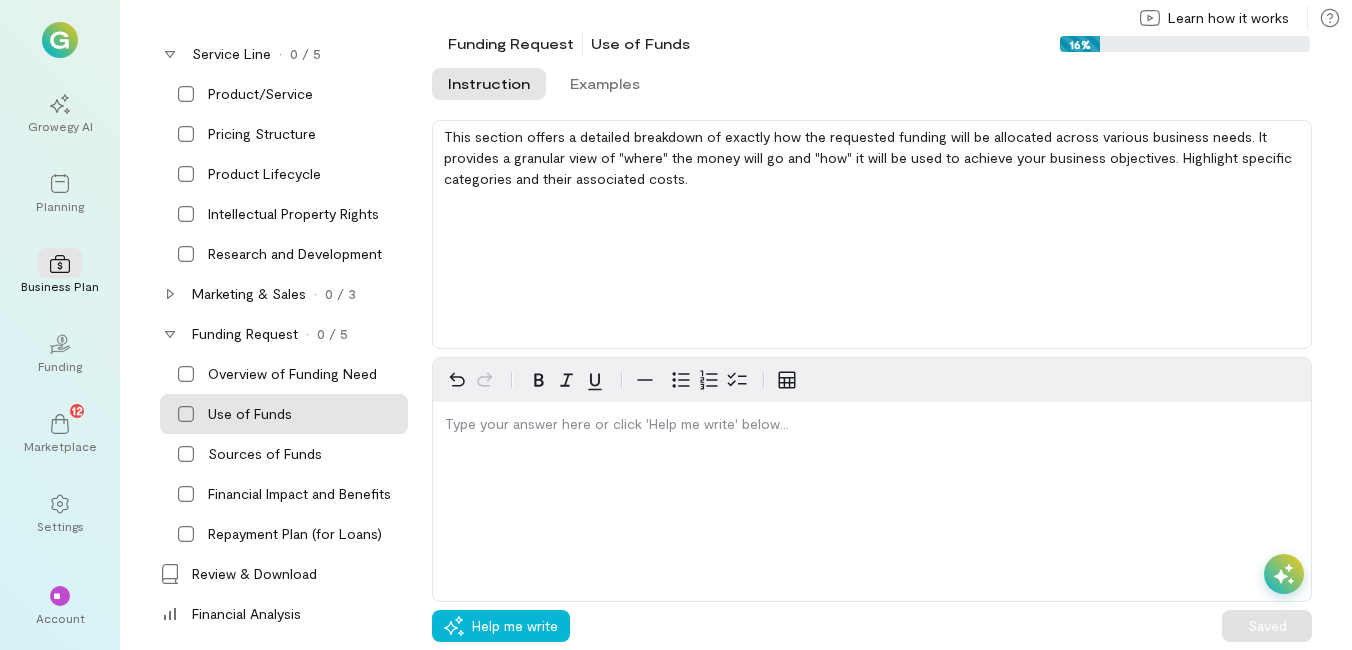 click 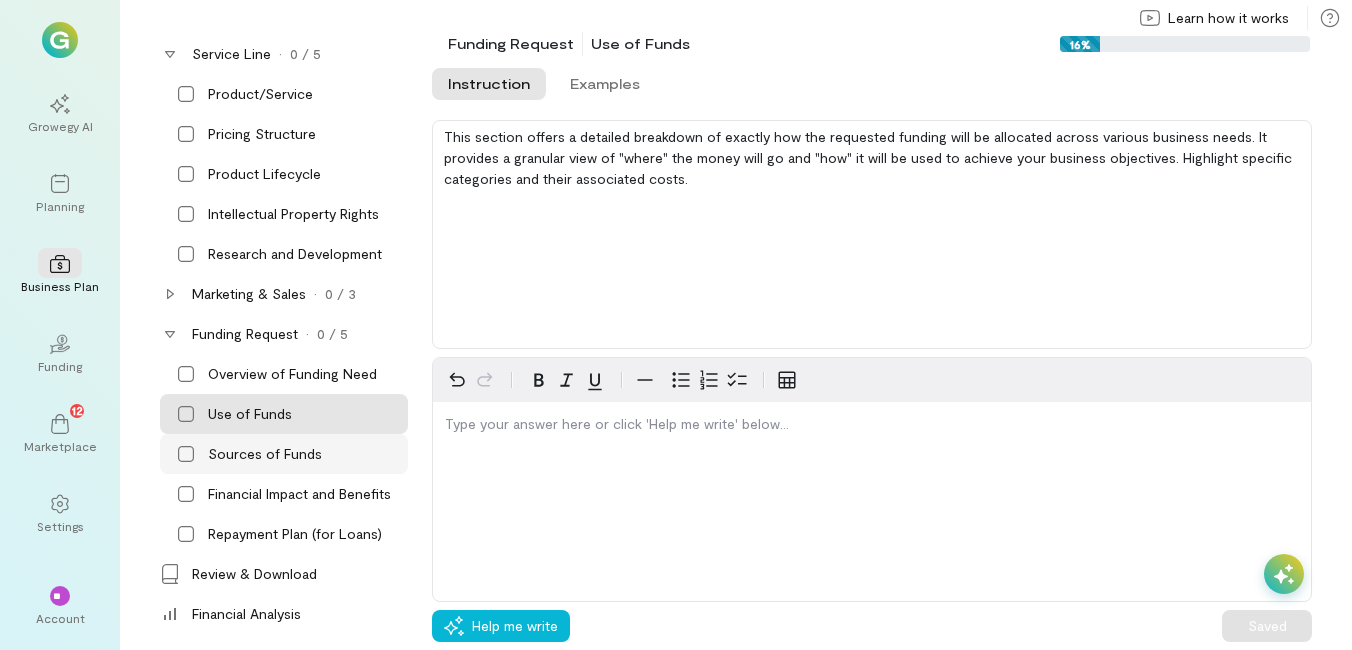 click on "Sources of Funds" at bounding box center [284, 454] 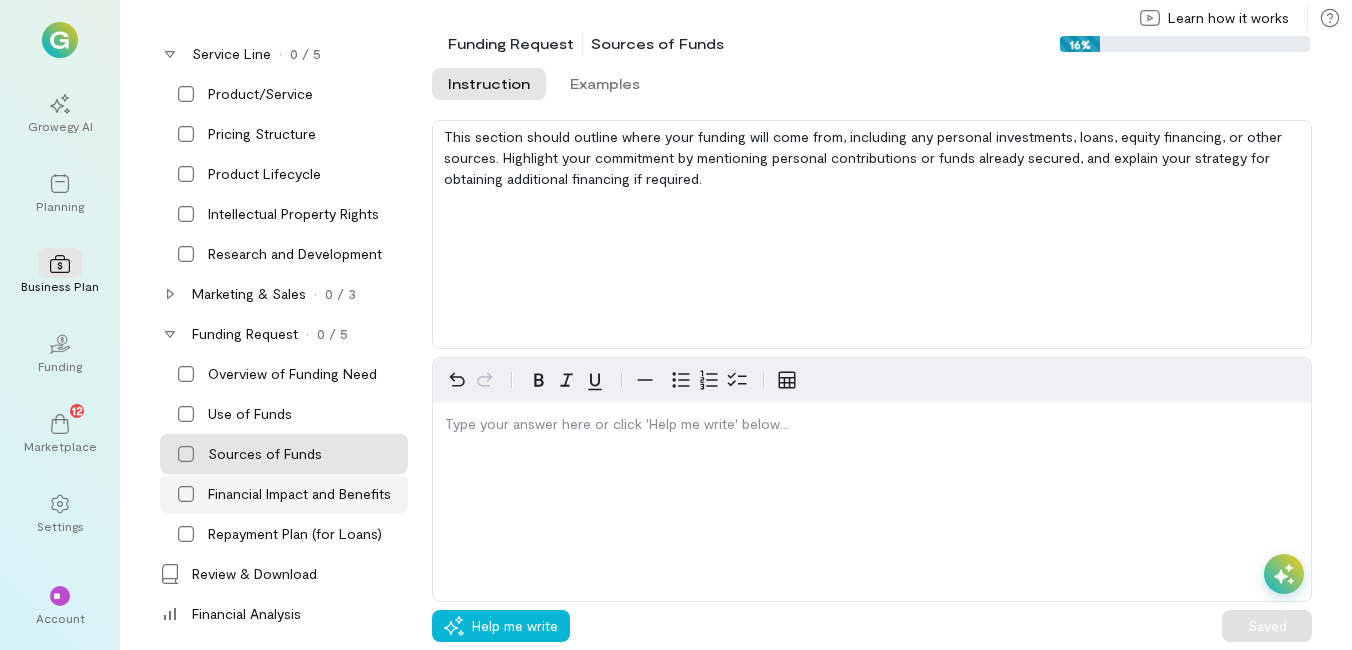 click on "Financial Impact and Benefits" at bounding box center [299, 494] 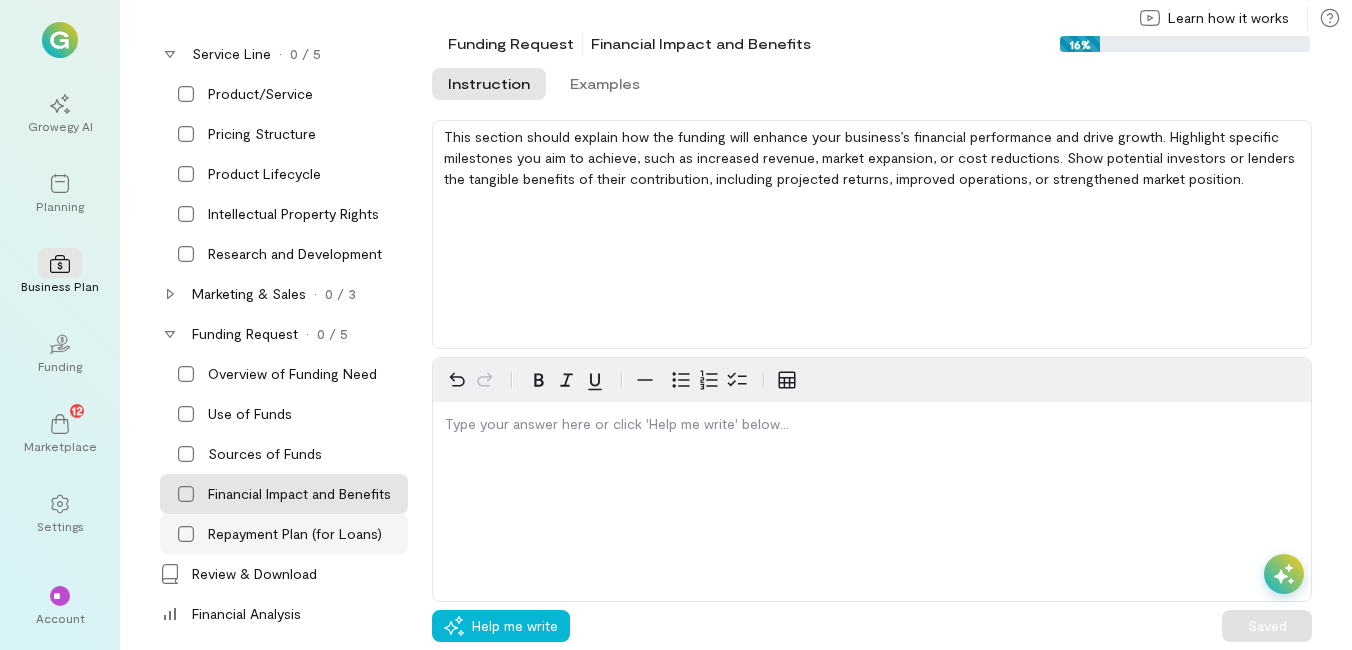 click on "Repayment Plan (for Loans)" at bounding box center [295, 534] 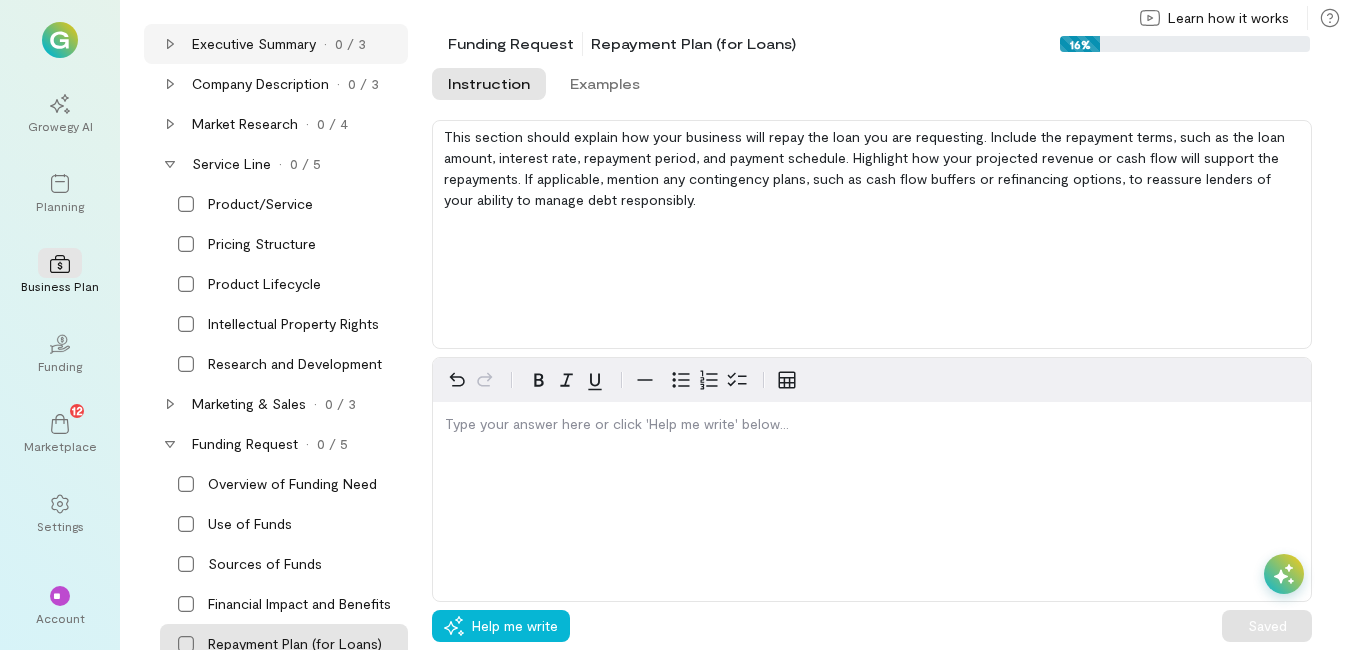scroll, scrollTop: 190, scrollLeft: 0, axis: vertical 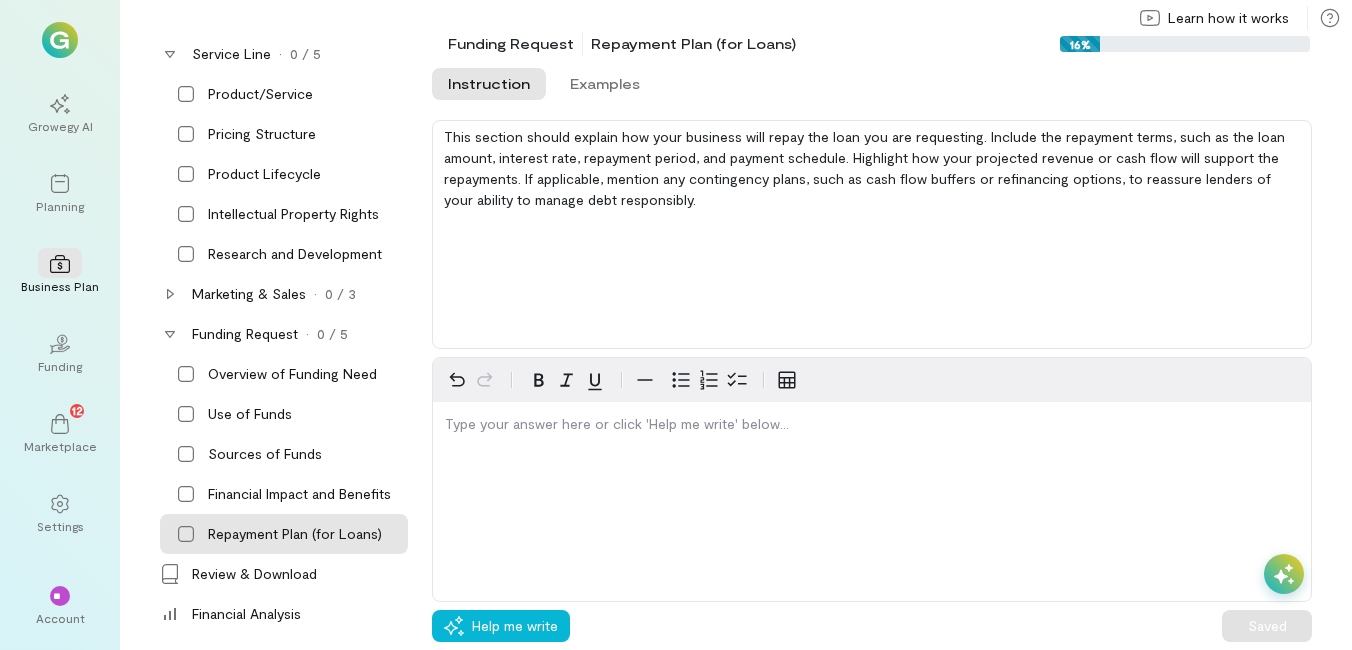 click on "Repayment Plan (for Loans)" at bounding box center [295, 534] 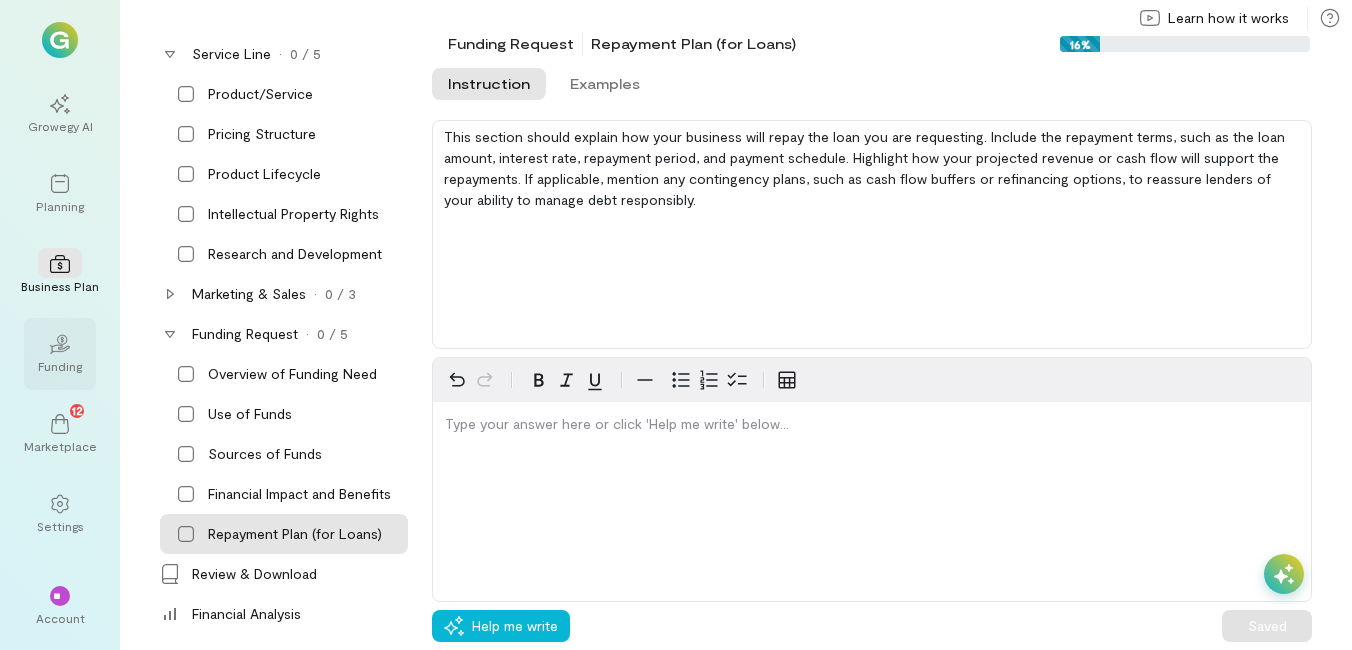click on "Funding" at bounding box center (60, 366) 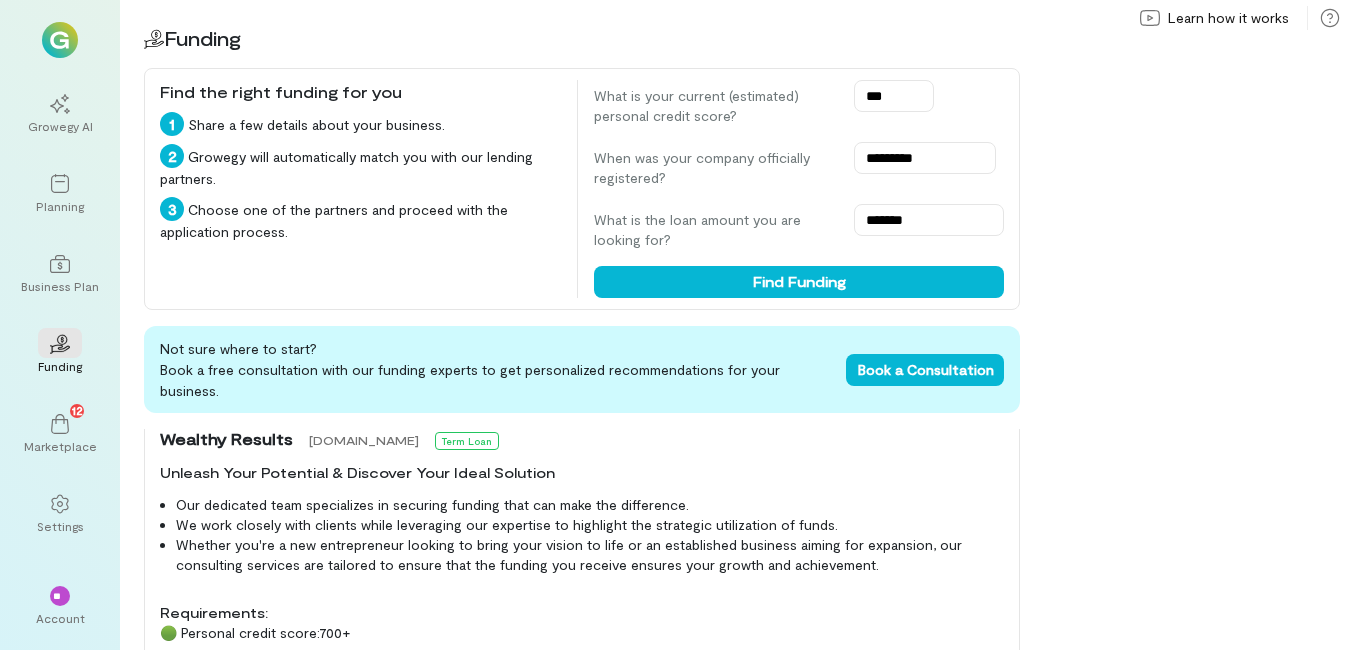 scroll, scrollTop: 100, scrollLeft: 0, axis: vertical 